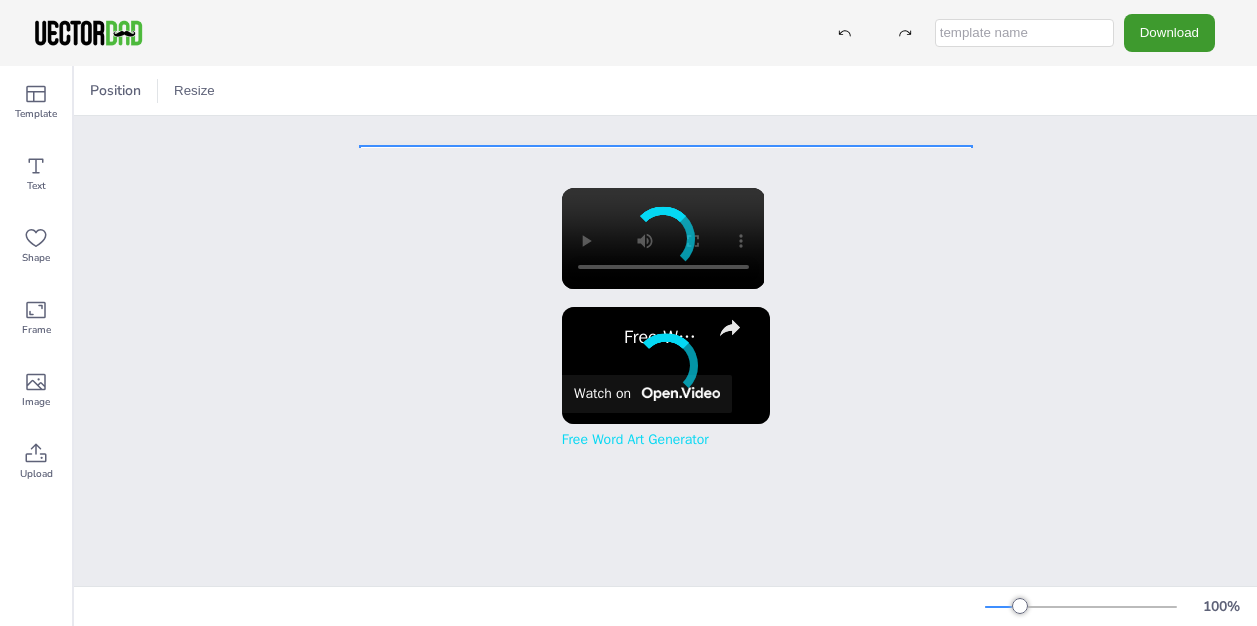 scroll, scrollTop: 0, scrollLeft: 0, axis: both 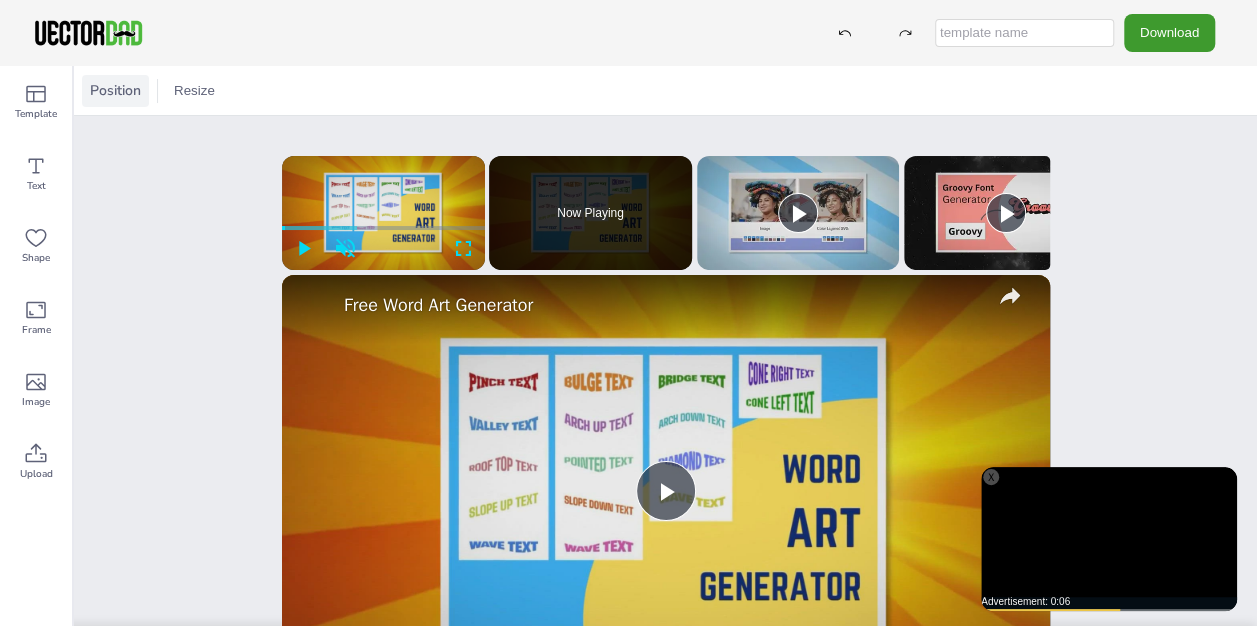 click on "Position" at bounding box center [115, 91] 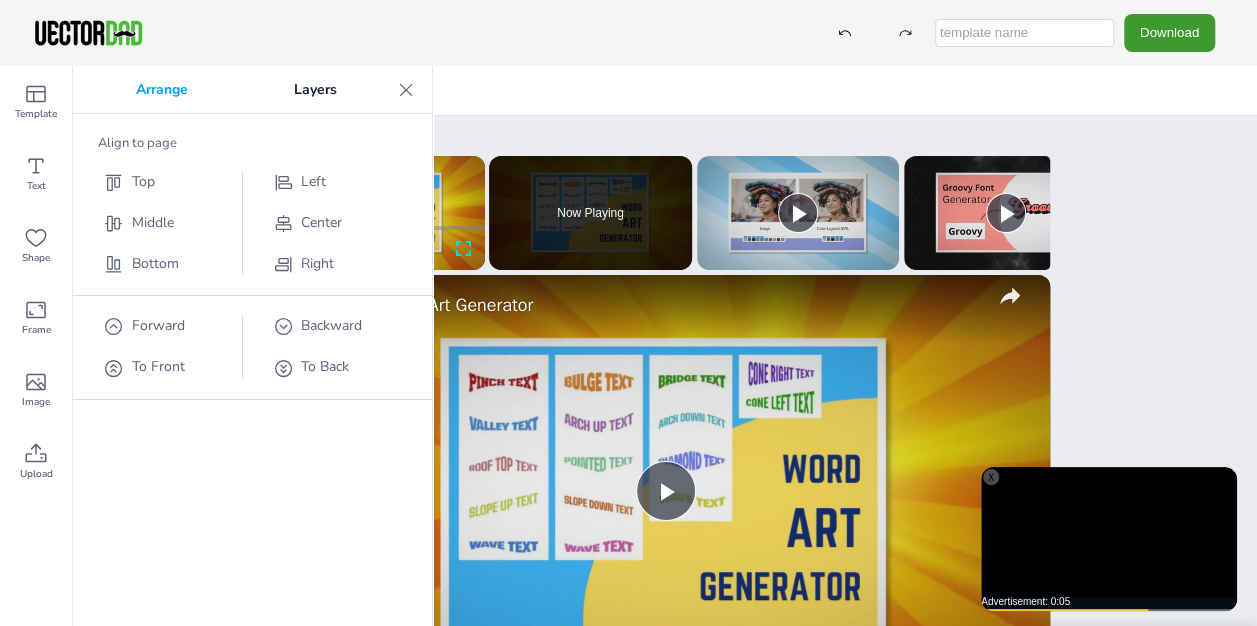 click 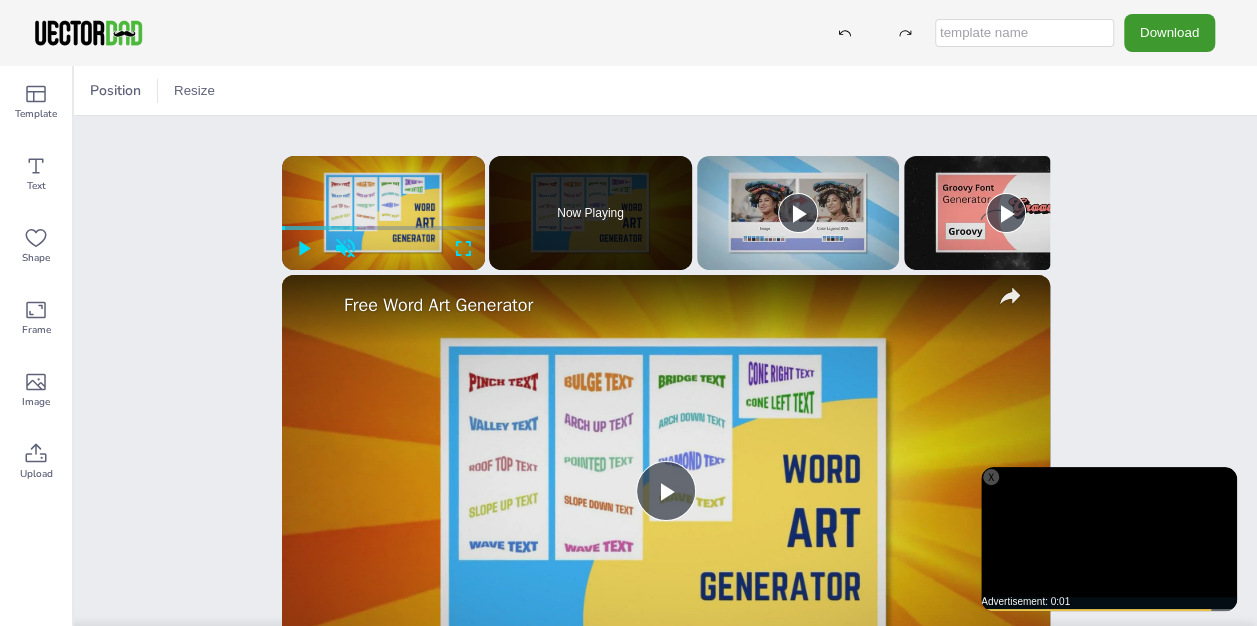 click at bounding box center (1024, 33) 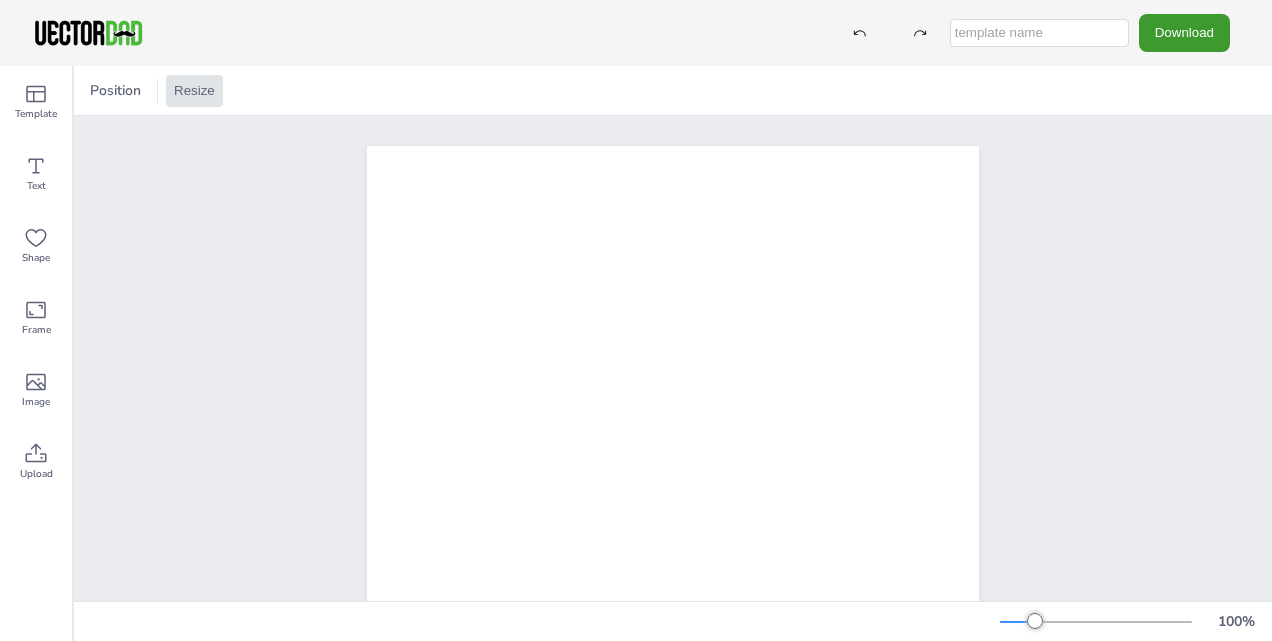 scroll, scrollTop: 0, scrollLeft: 0, axis: both 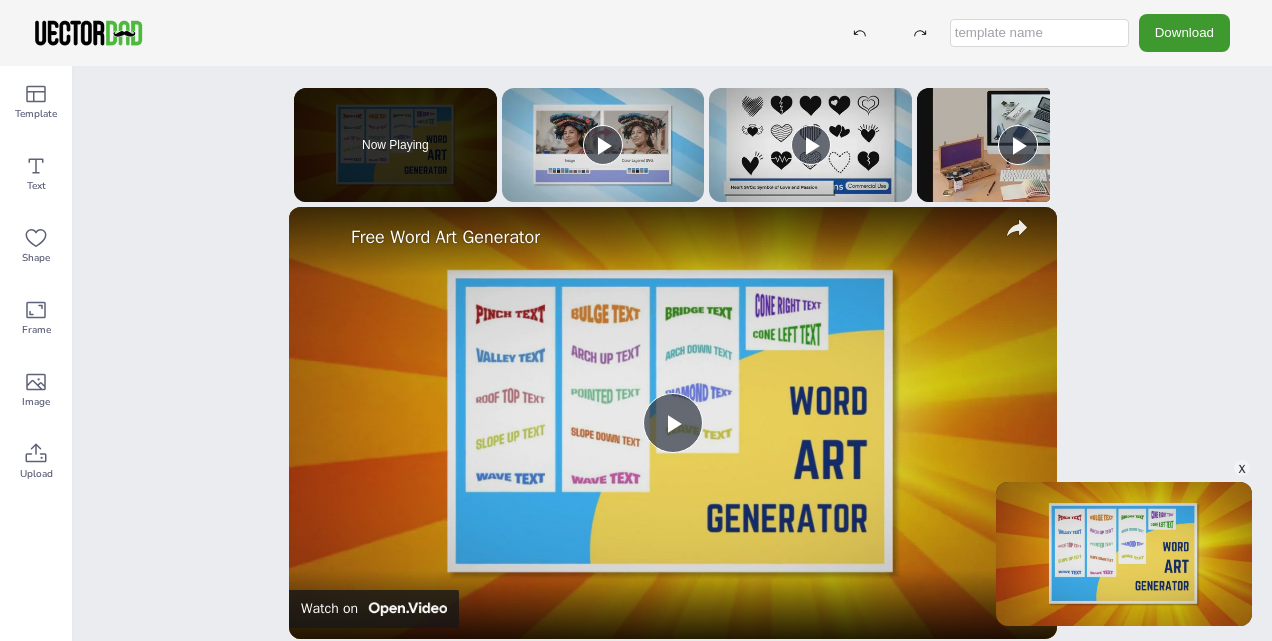 click on "x" at bounding box center [1242, 468] 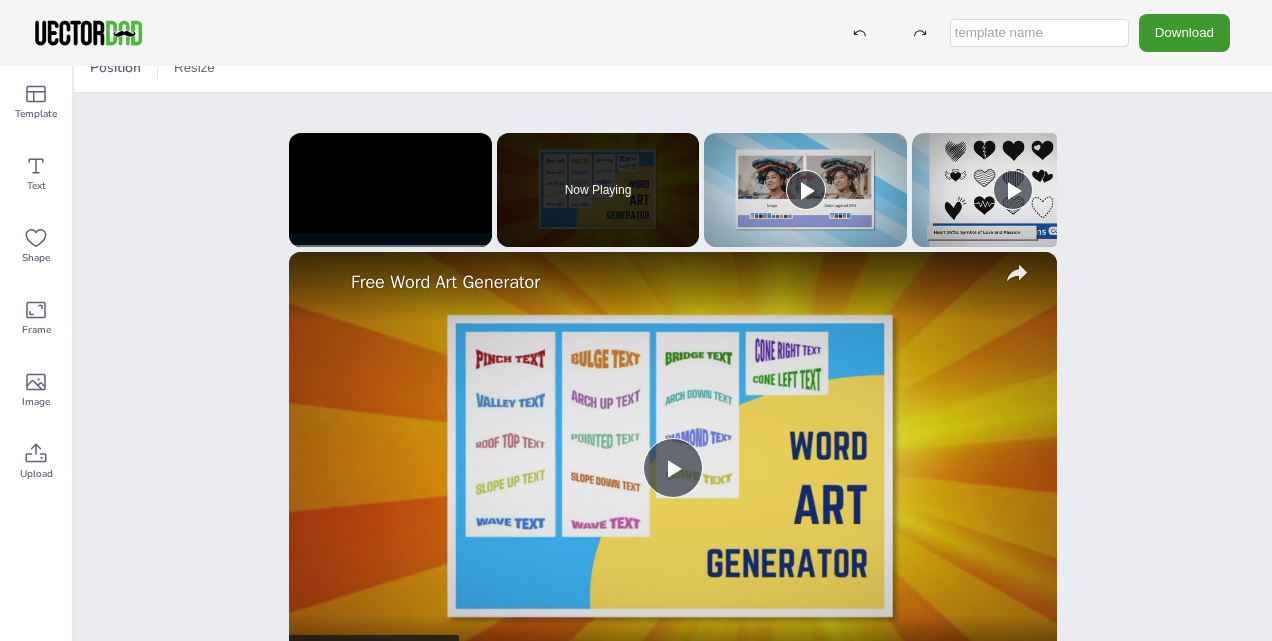 scroll, scrollTop: 0, scrollLeft: 0, axis: both 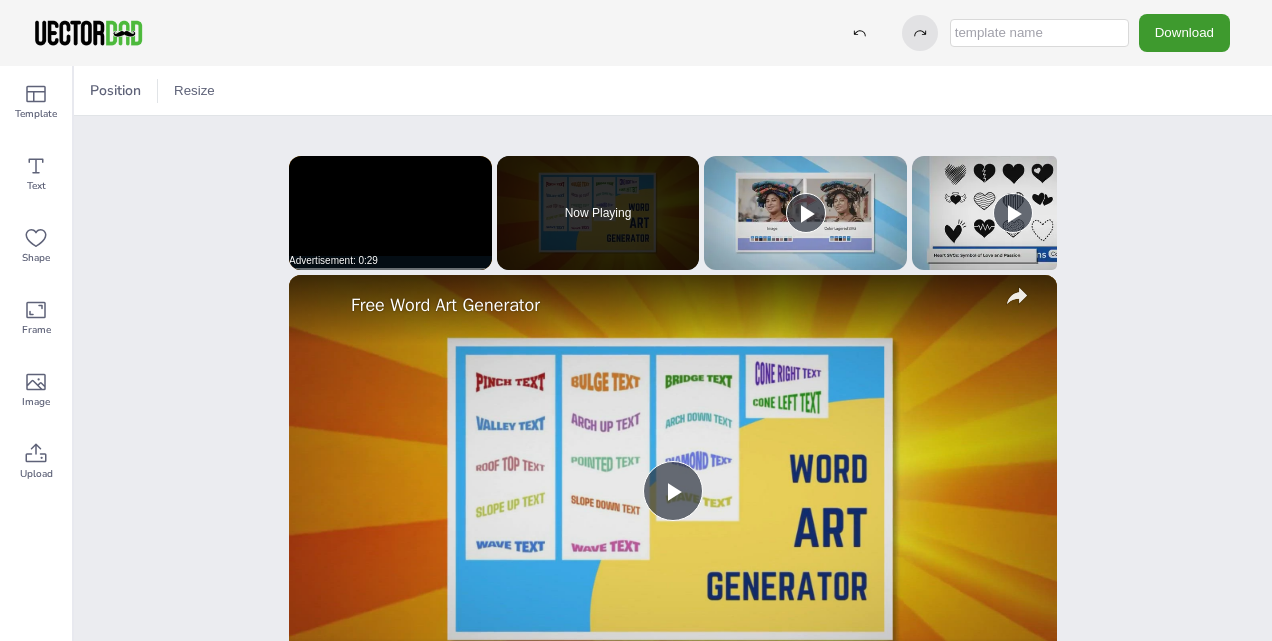 click at bounding box center (920, 33) 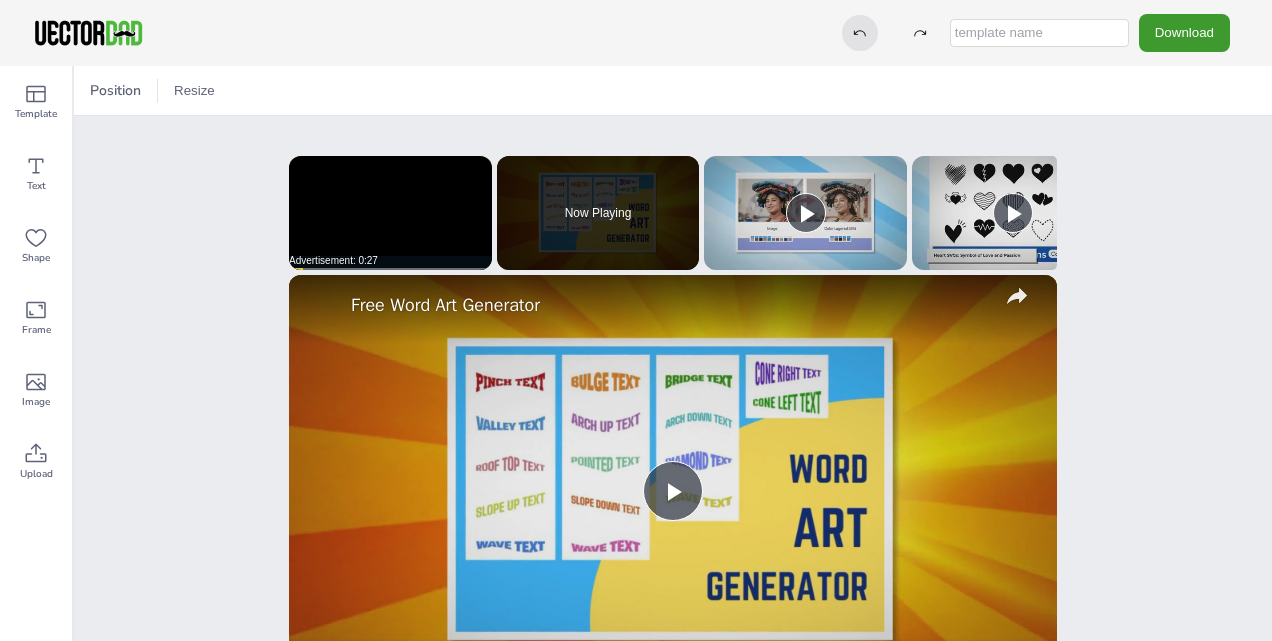 click 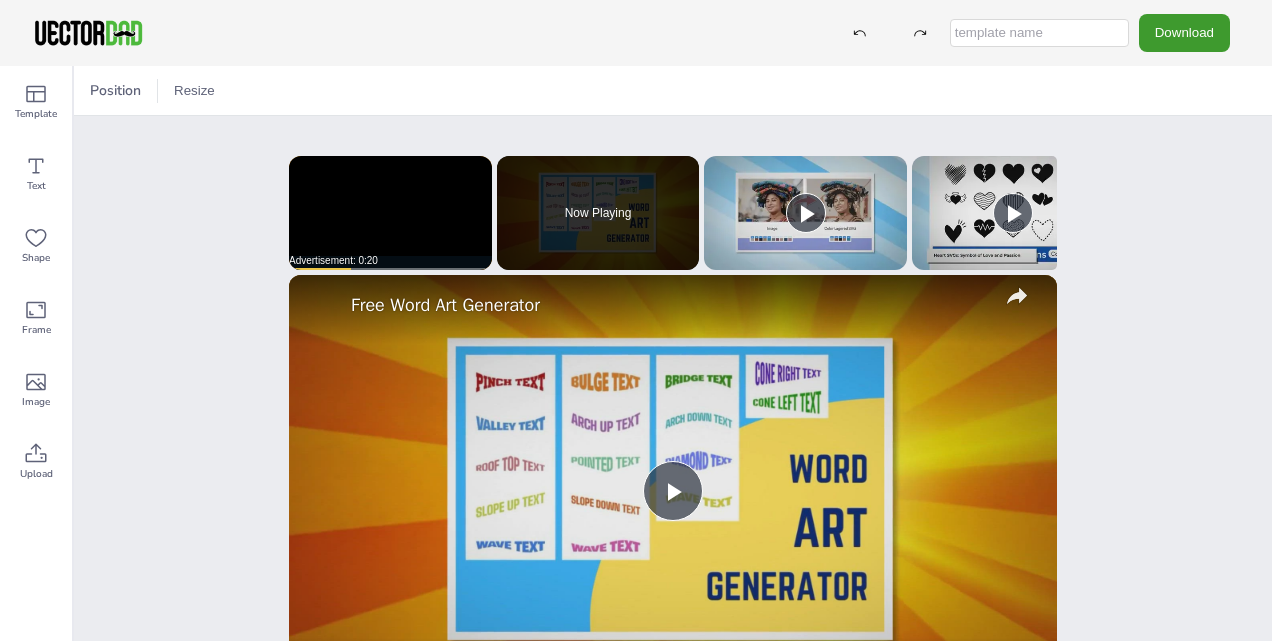 click on "Position Resize TENNESSEE vectordad.com x Please enable JavaScript Video Player is loading. Play Video Play Unmute 0:06 1x Playback Rate 2x 1.5x 1x , selected 0.5x Captions captions off , selected Watch on Open.Video Auto(360p LQ ) Back 1080p FHD 720p HD Auto(360p LQ ) Settings Share Fullscreen Advertisement: 0:20 Now Playing Up Next Free Word Art Generator 1:37 Now Playing Up Next Free SVG Converter – Convert JPG or PNG images to SVG files 4:43 Now Playing Up Next Heart SVGs: FREE Printables, Stencils, Silhouette 2:41 Now Playing Up Next Creating Graphic Art? Here’s Why You Need to Create Vector Images Free 4:00 Now Playing Up Next Floral SVG: FREE Printables, Stencils, Silhouette 3:12 Now Playing Up Next Groovy Font Generator: FREE Editable Groovy Text Effects 5:59 Now Playing Up Next Image to Vector SVG Fast and Easy 4:38 Now Playing Up Next Bumper Sticker SVGs 2:50 Now Playing Up Next Design Your Custom Doormat: Free Online Mockup Generator Tutorial 2:40 Now Playing Up Next 1:41 x Play Video Play Mute" at bounding box center (673, 353) 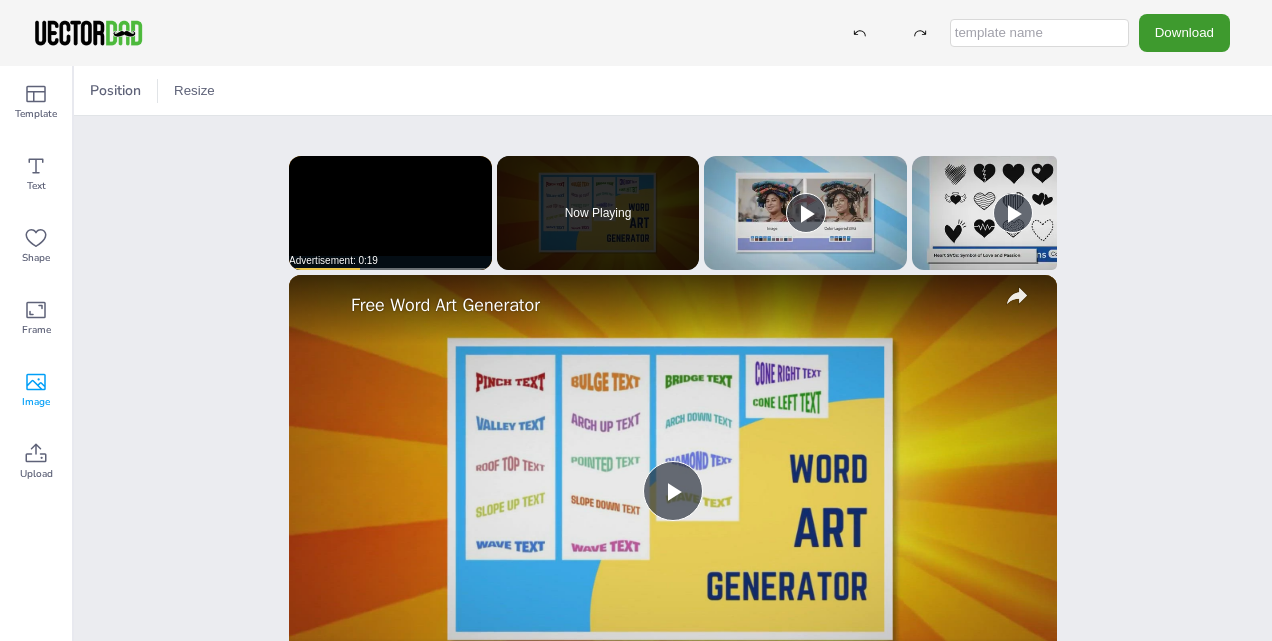 click on "Image" at bounding box center (36, 390) 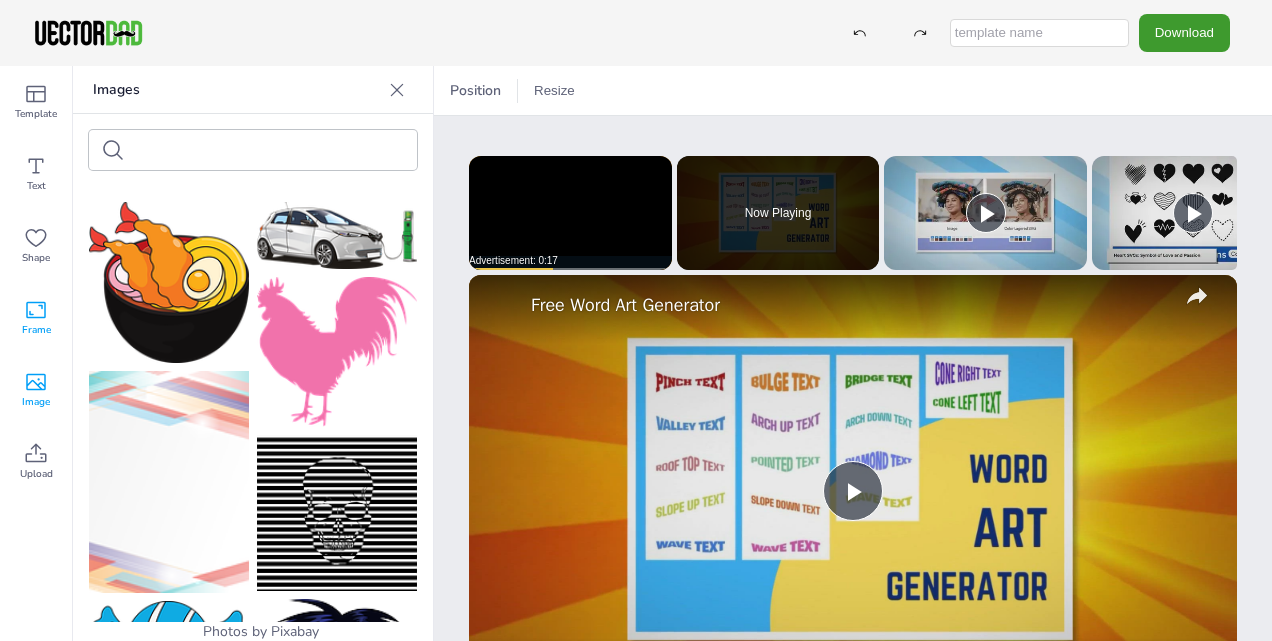 click on "Frame" at bounding box center [36, 318] 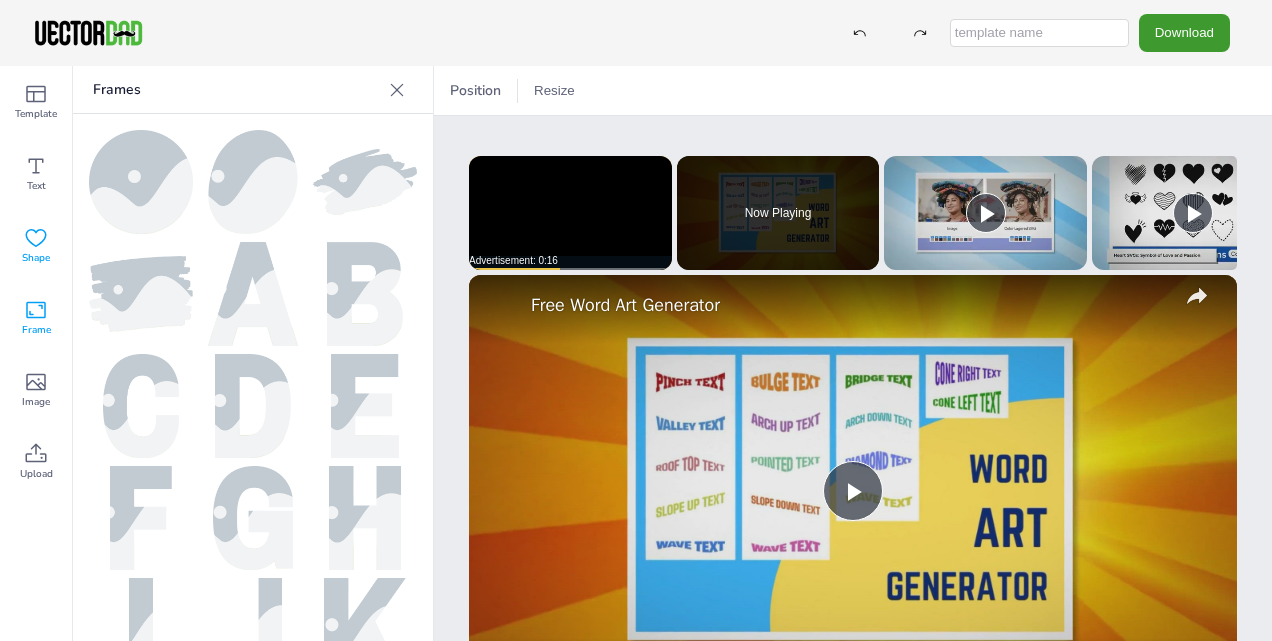 click on "Shape" at bounding box center (36, 246) 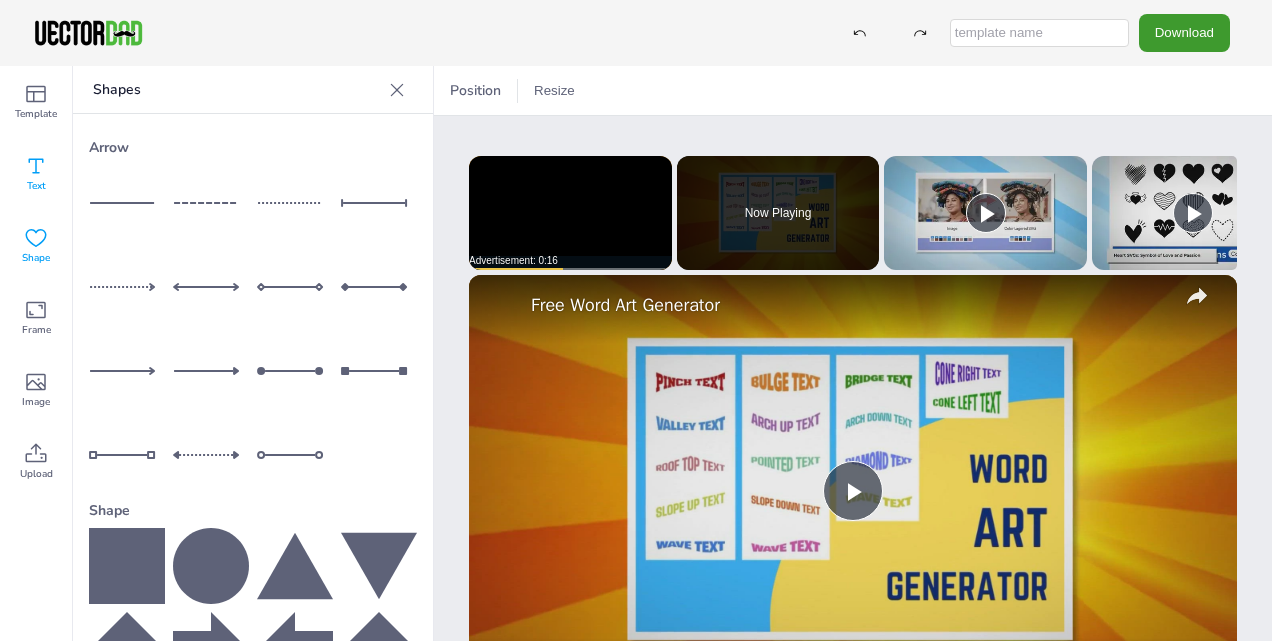 click 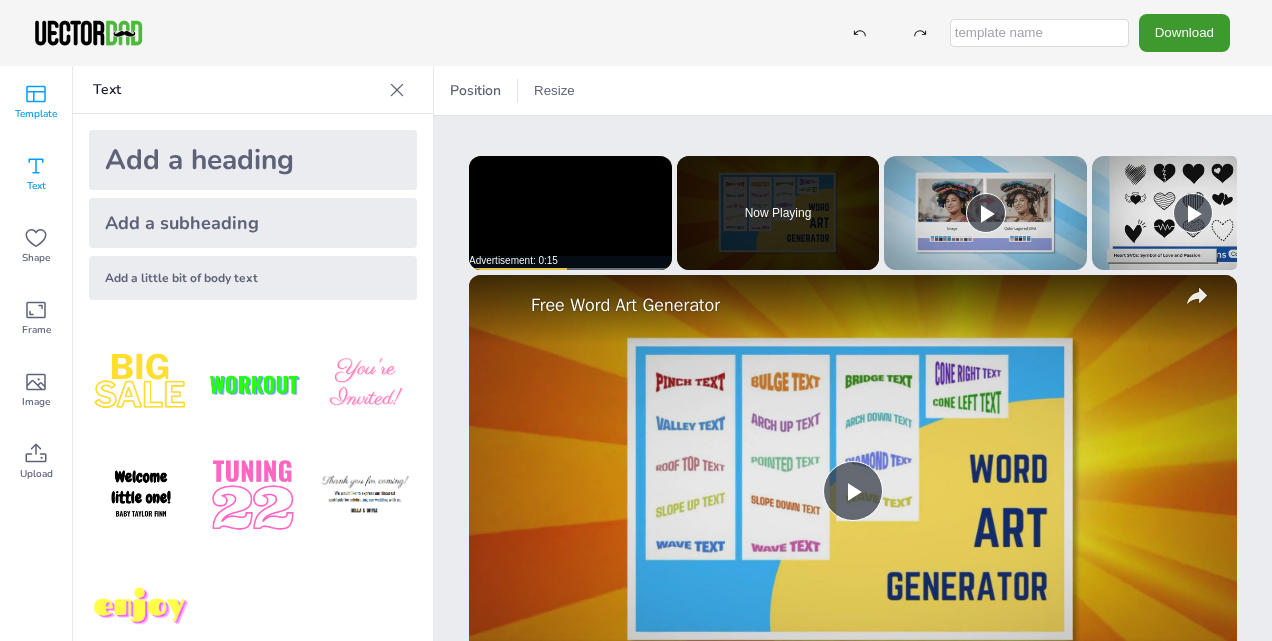 click 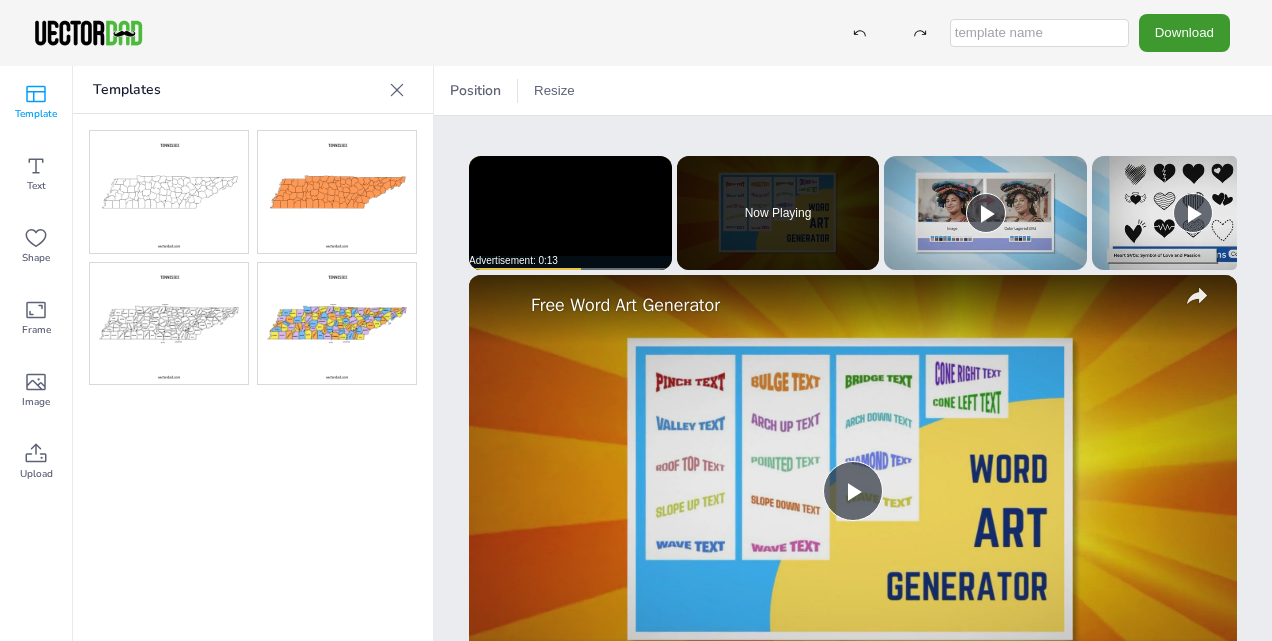 click at bounding box center (169, 324) 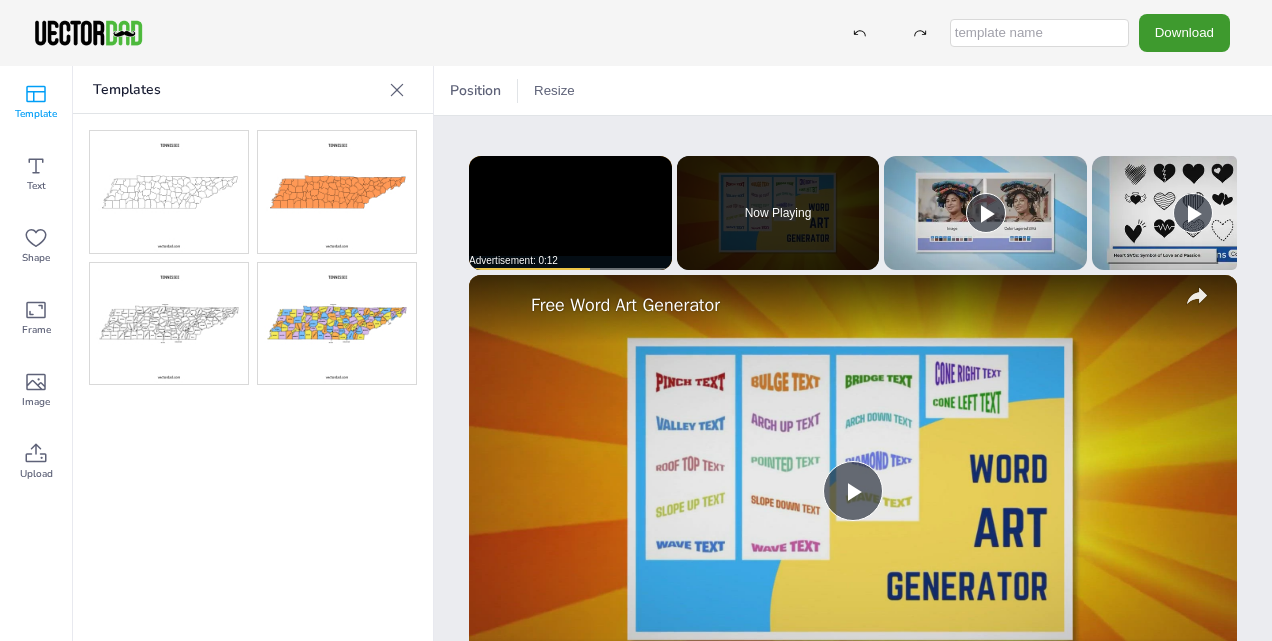 click at bounding box center [169, 324] 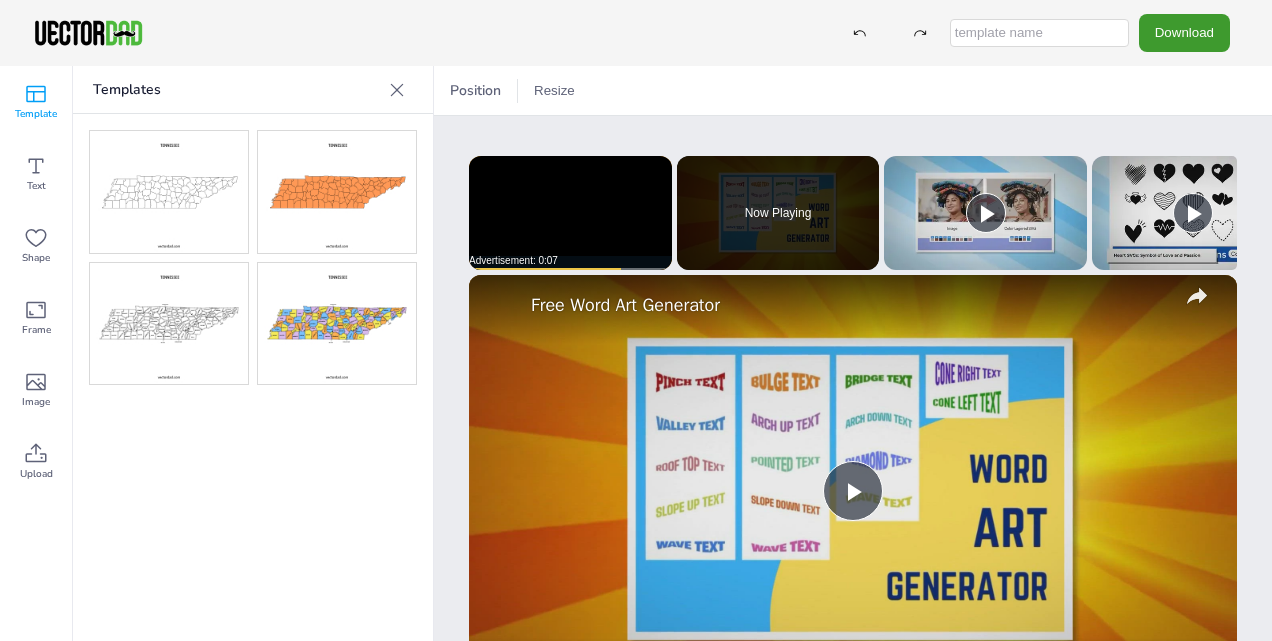 click at bounding box center [169, 324] 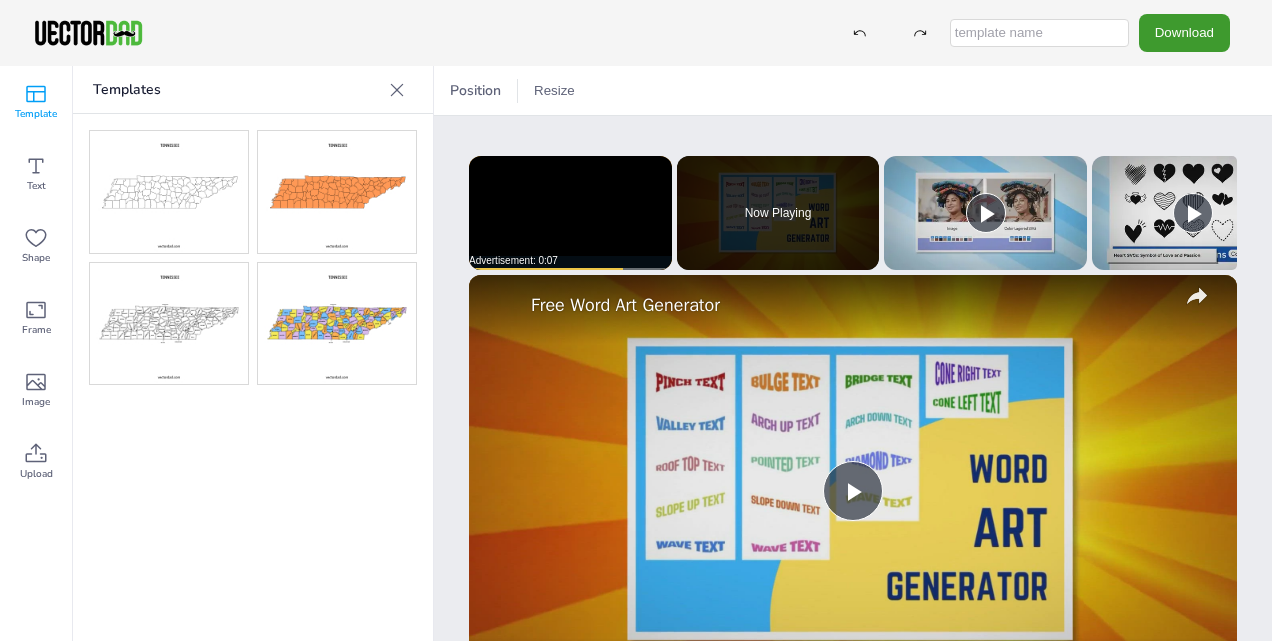 click at bounding box center (169, 324) 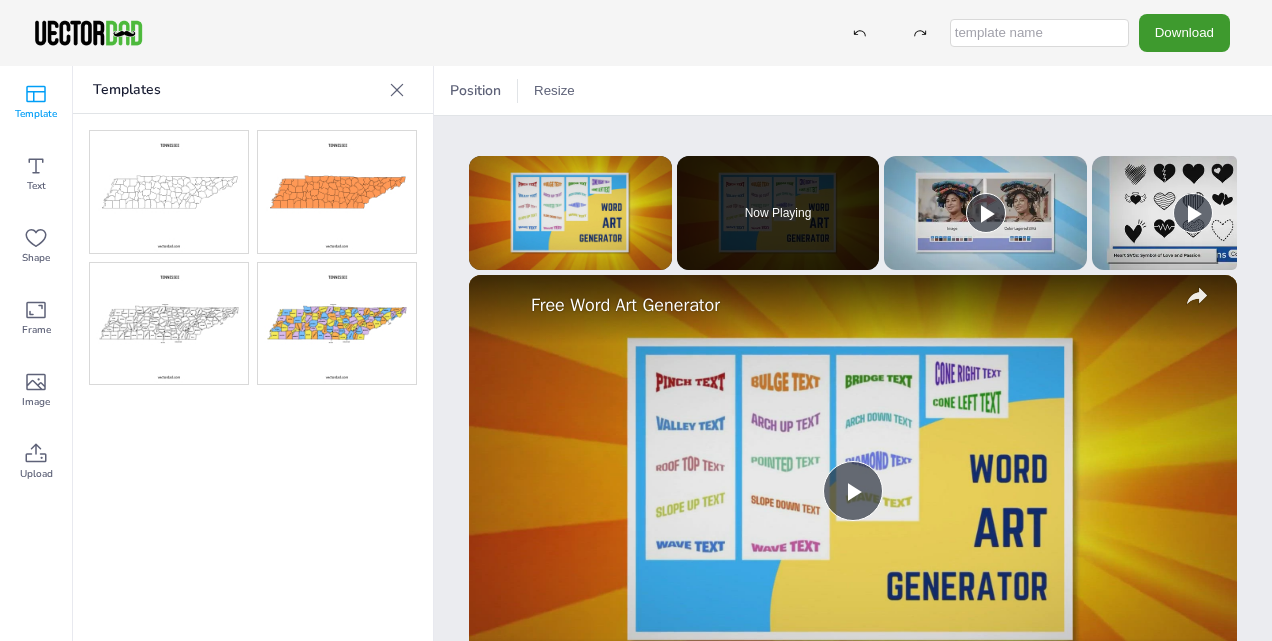 click at bounding box center (169, 324) 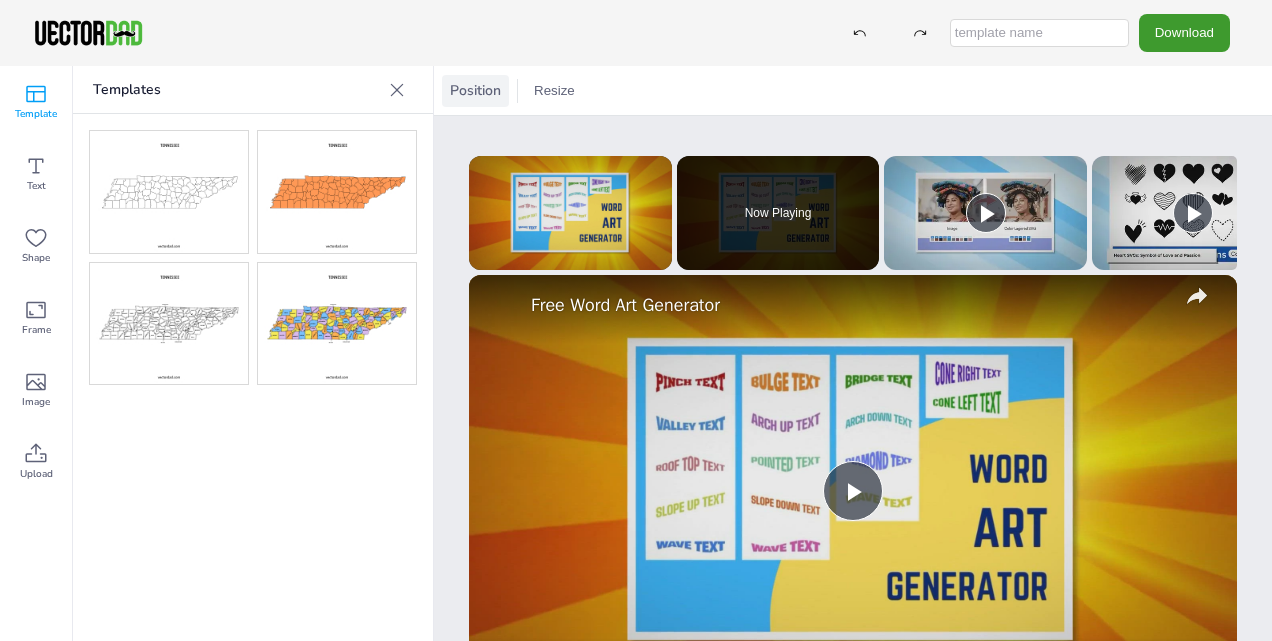 click on "Position" at bounding box center [475, 91] 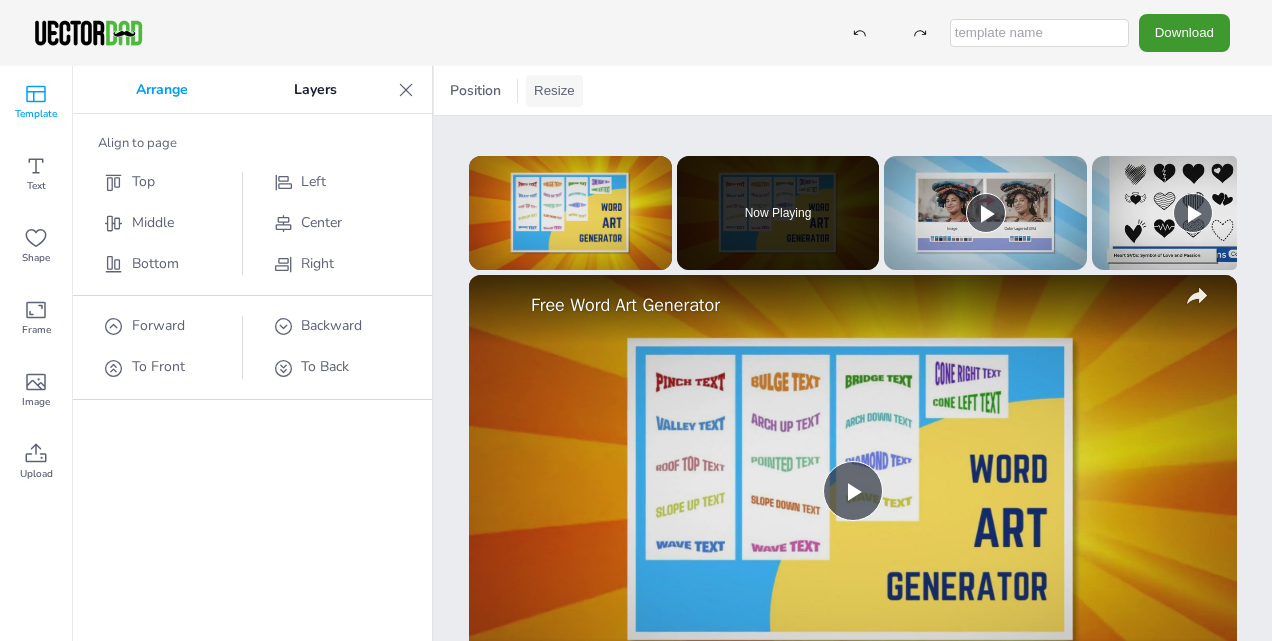 click on "Resize" at bounding box center [554, 91] 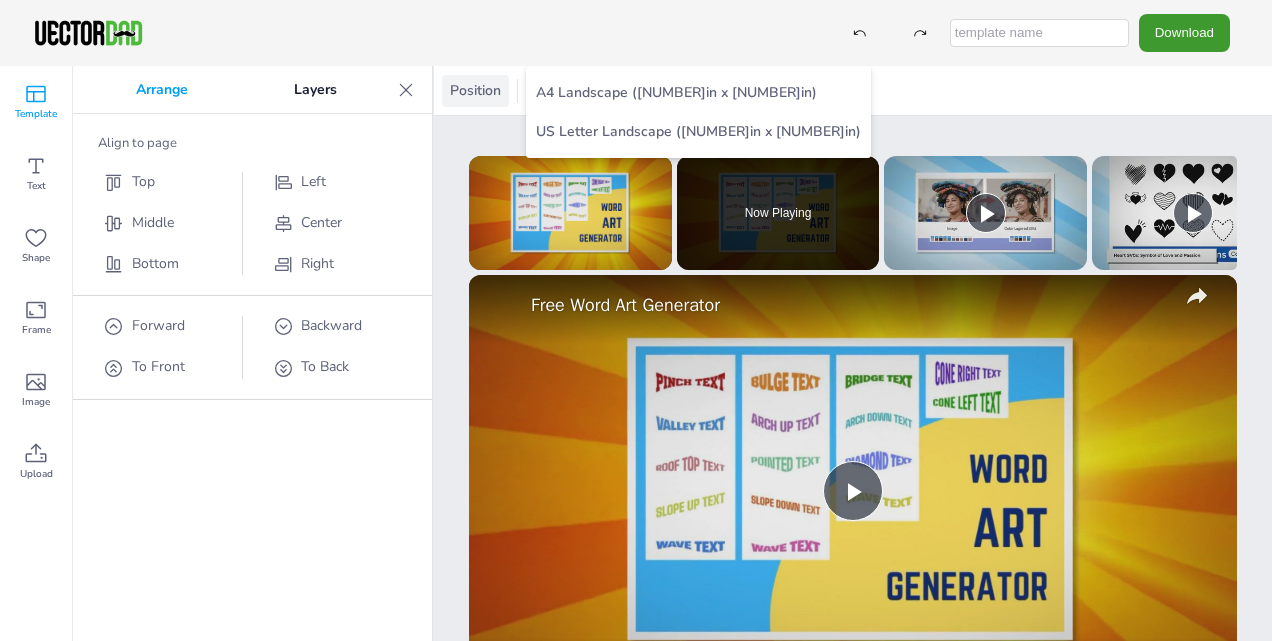click on "Position" at bounding box center [475, 91] 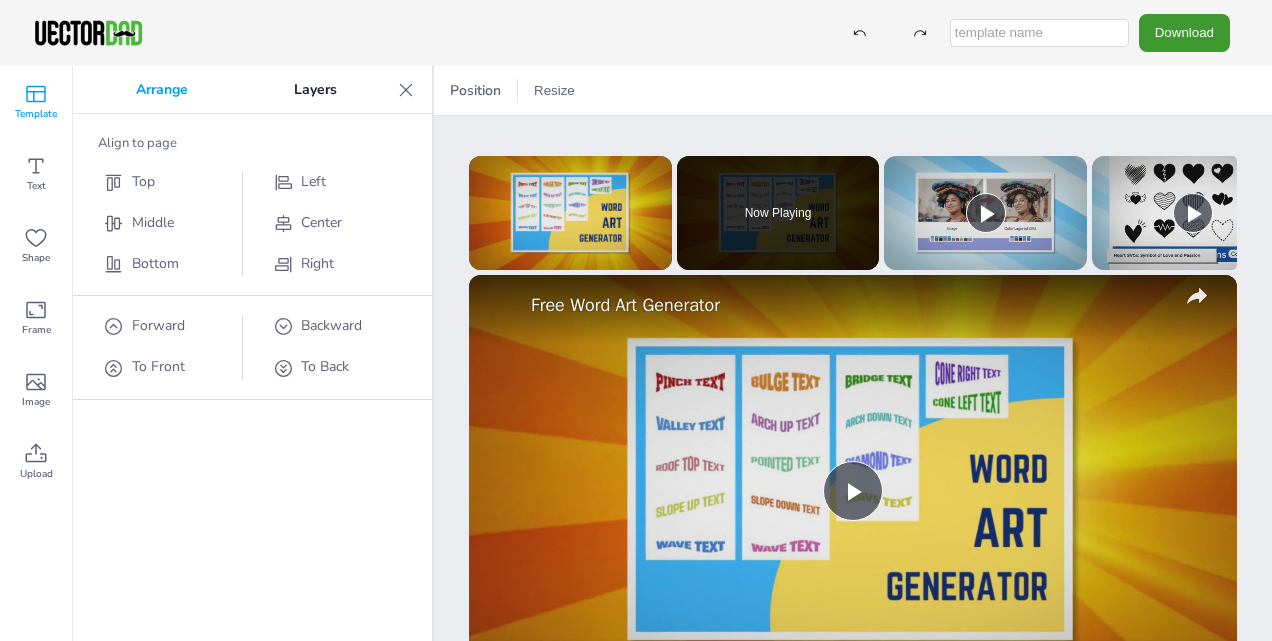 click on "Arrange" at bounding box center (162, 90) 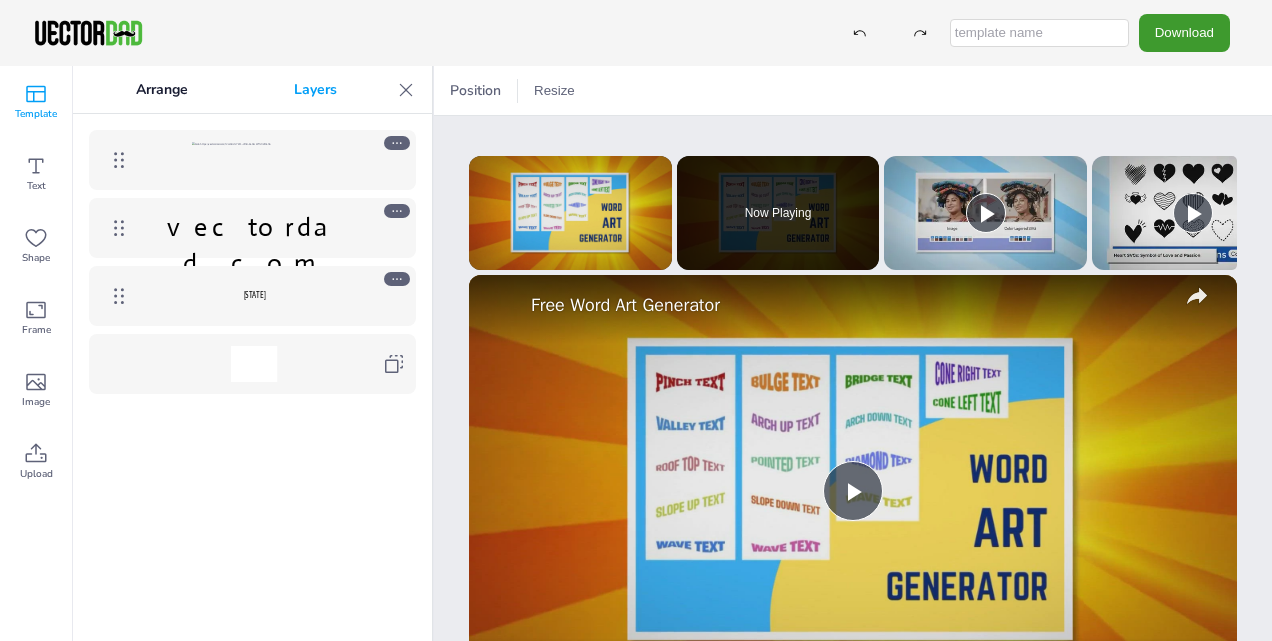 click at bounding box center (254, 160) 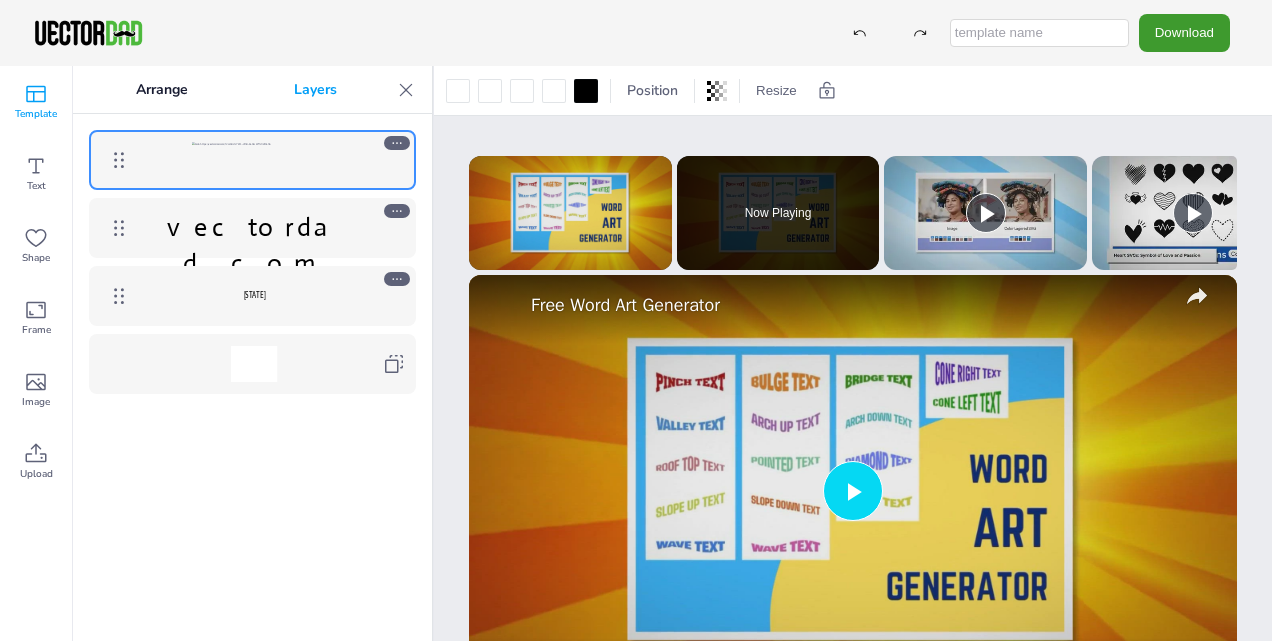 scroll, scrollTop: 0, scrollLeft: 0, axis: both 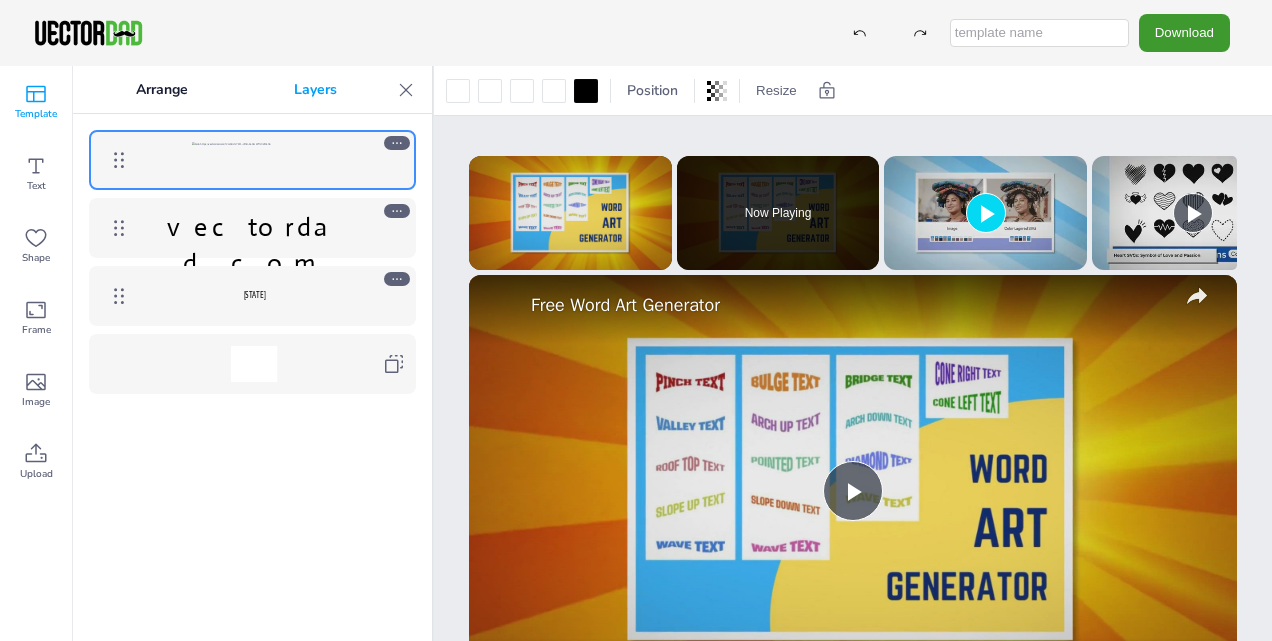 click at bounding box center (985, 213) 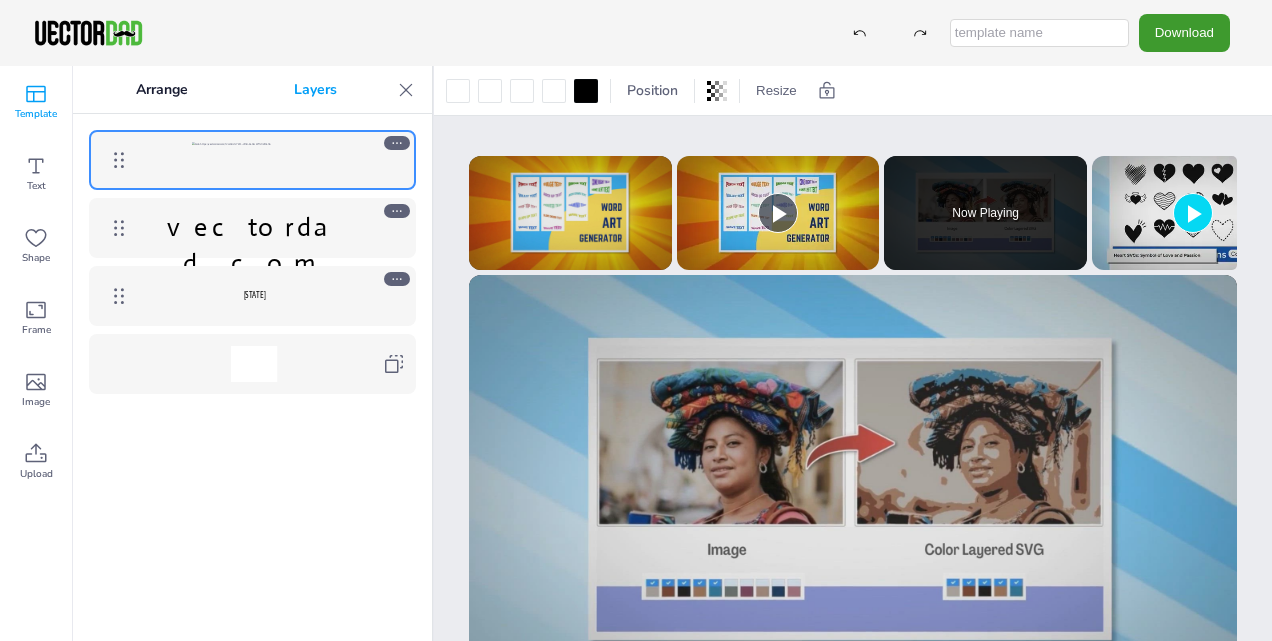 click at bounding box center [1193, 213] 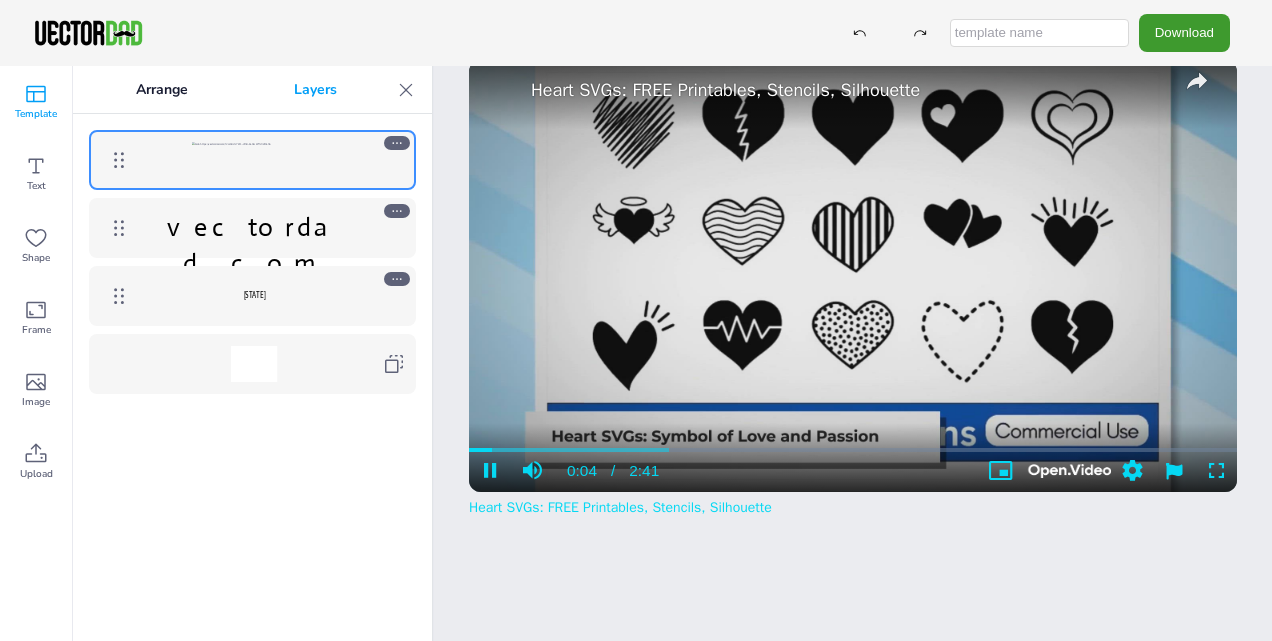scroll, scrollTop: 268, scrollLeft: 0, axis: vertical 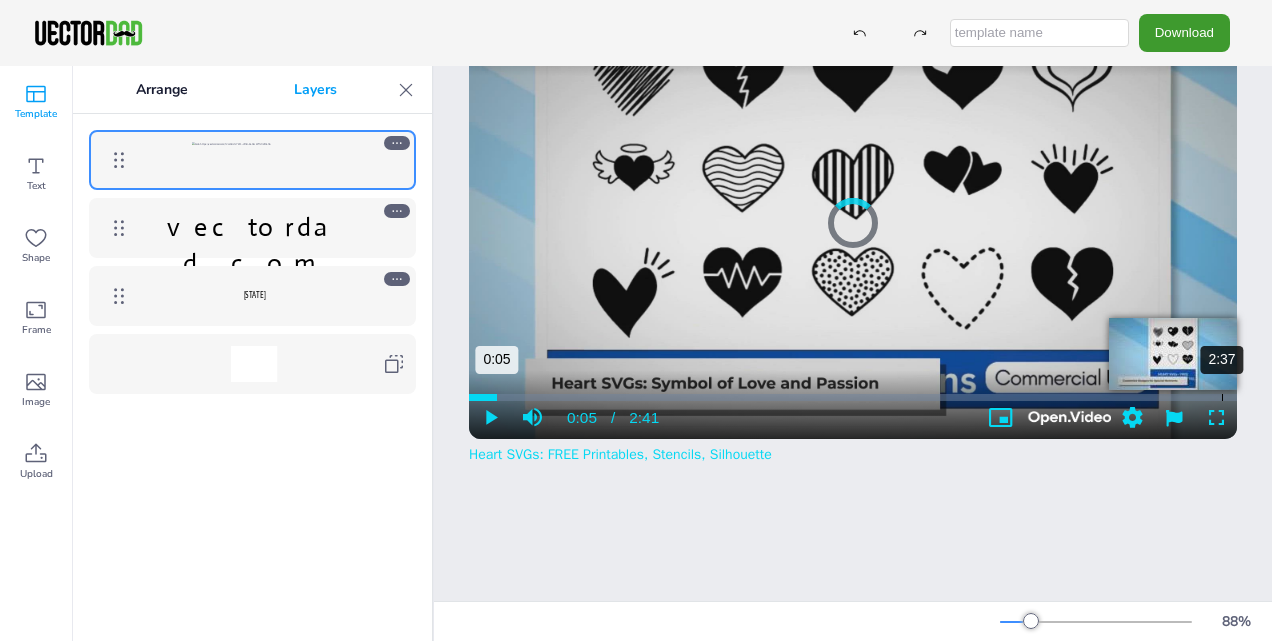 drag, startPoint x: 489, startPoint y: 390, endPoint x: 1214, endPoint y: 407, distance: 725.1993 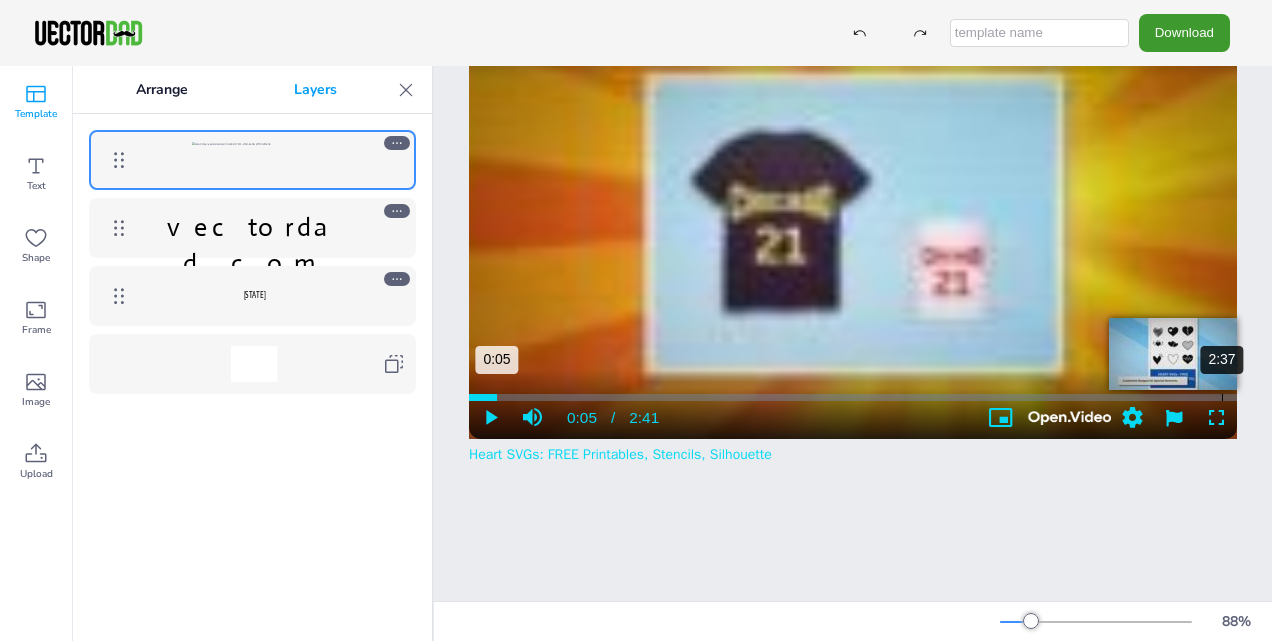 click on "2:37 0:05" at bounding box center (853, 397) 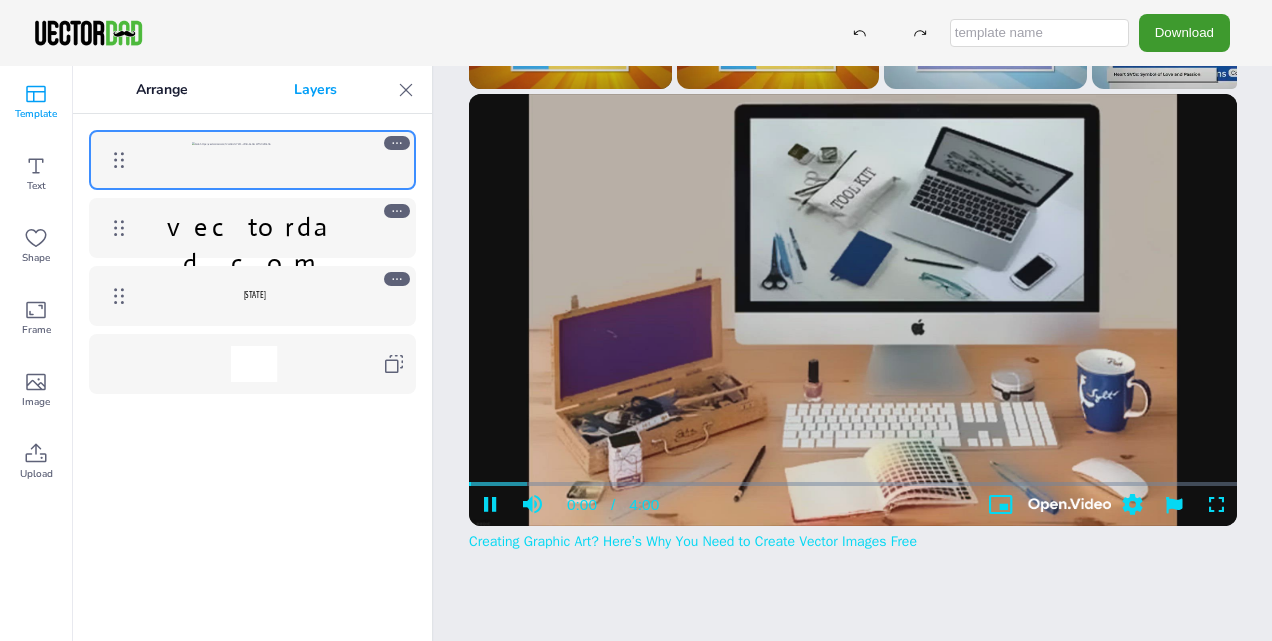 scroll, scrollTop: 268, scrollLeft: 0, axis: vertical 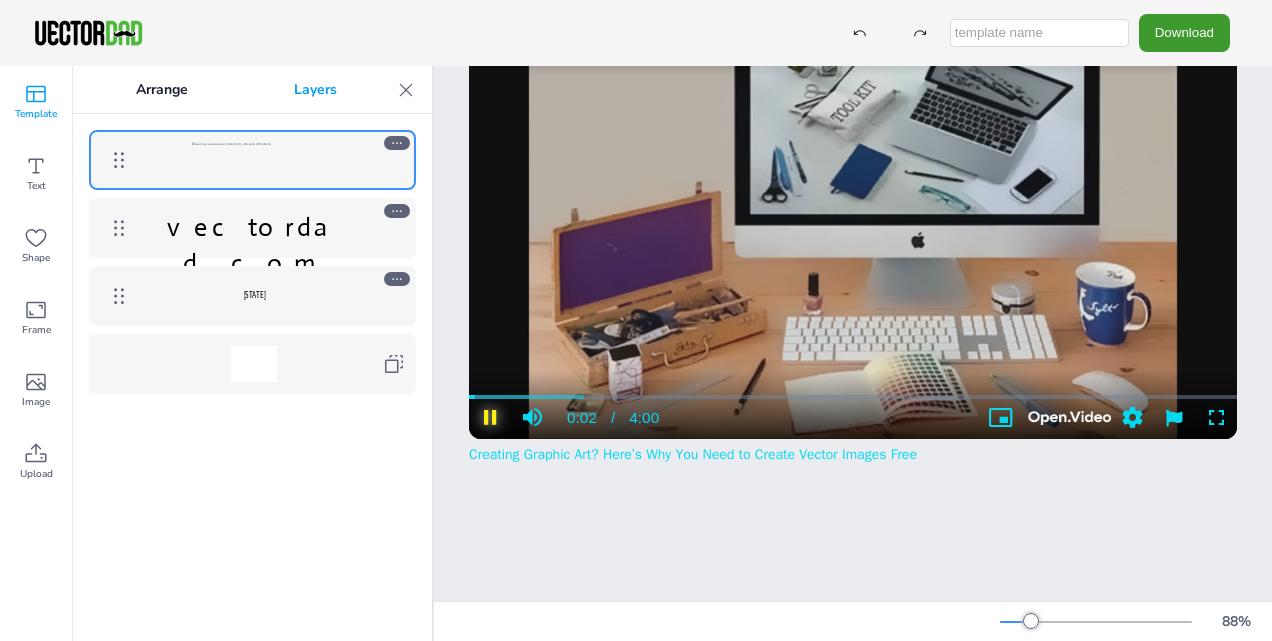 click at bounding box center [490, 418] 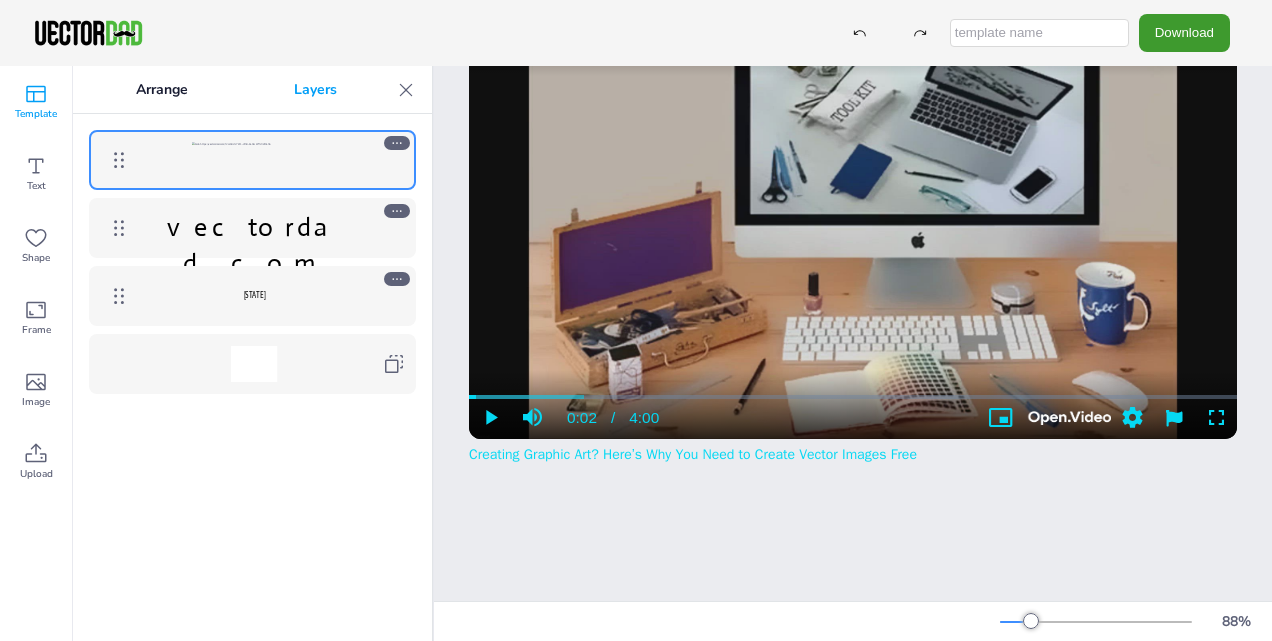 click at bounding box center (254, 160) 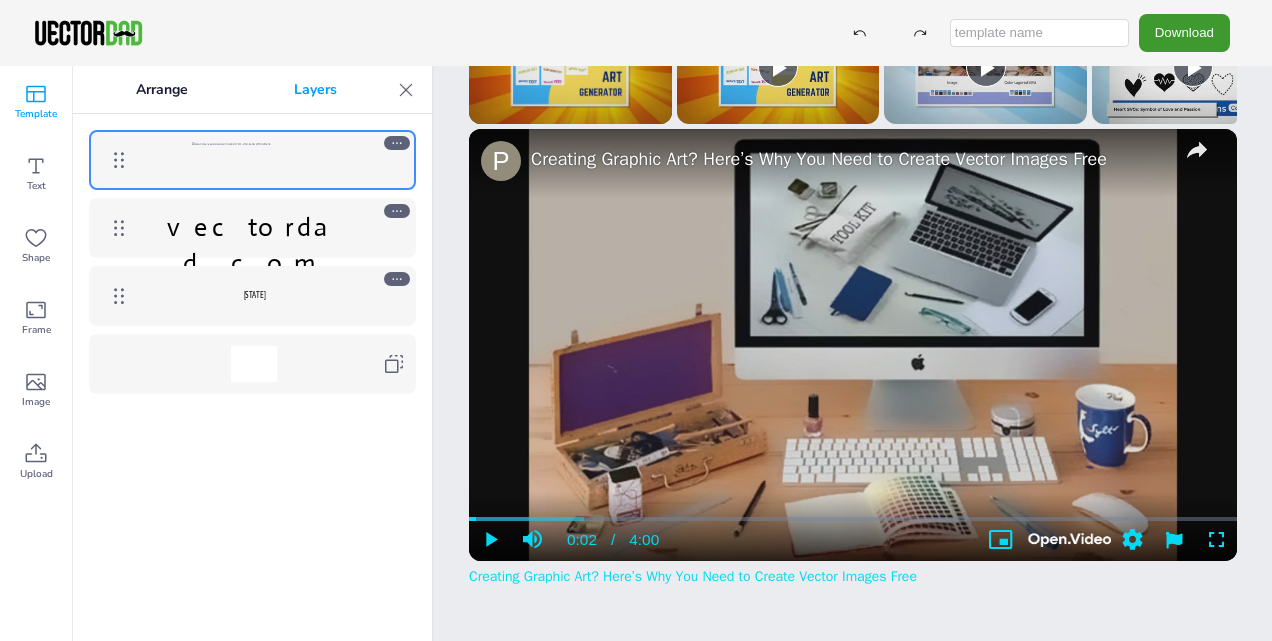 scroll, scrollTop: 0, scrollLeft: 0, axis: both 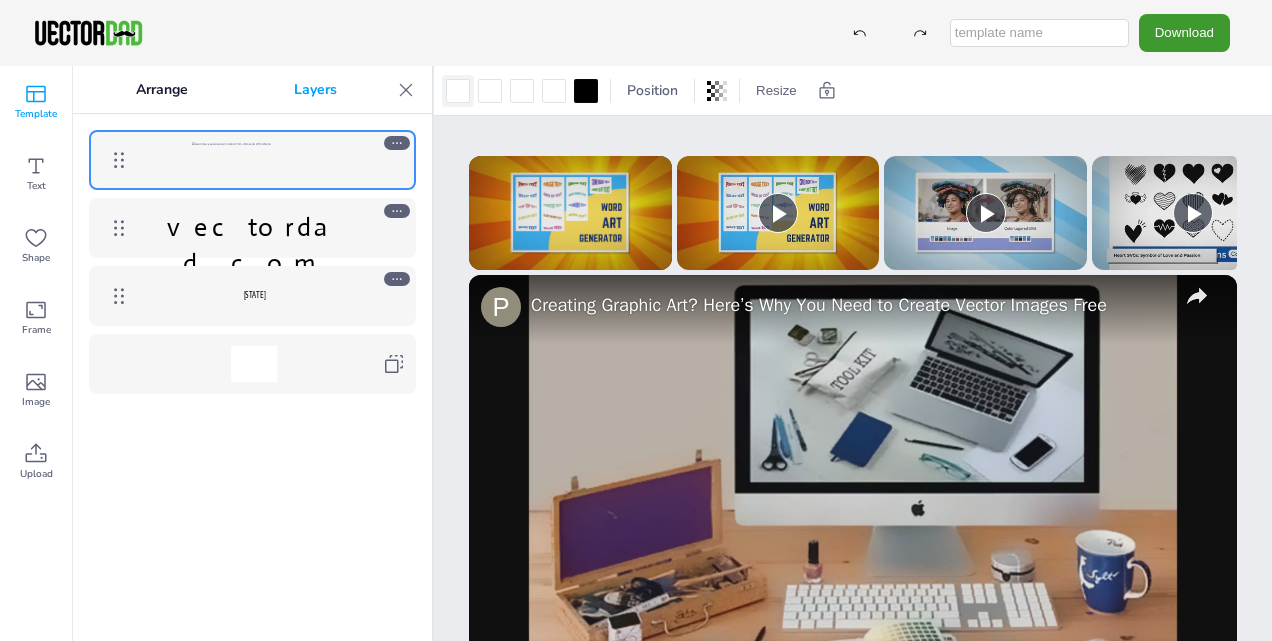 click at bounding box center (458, 91) 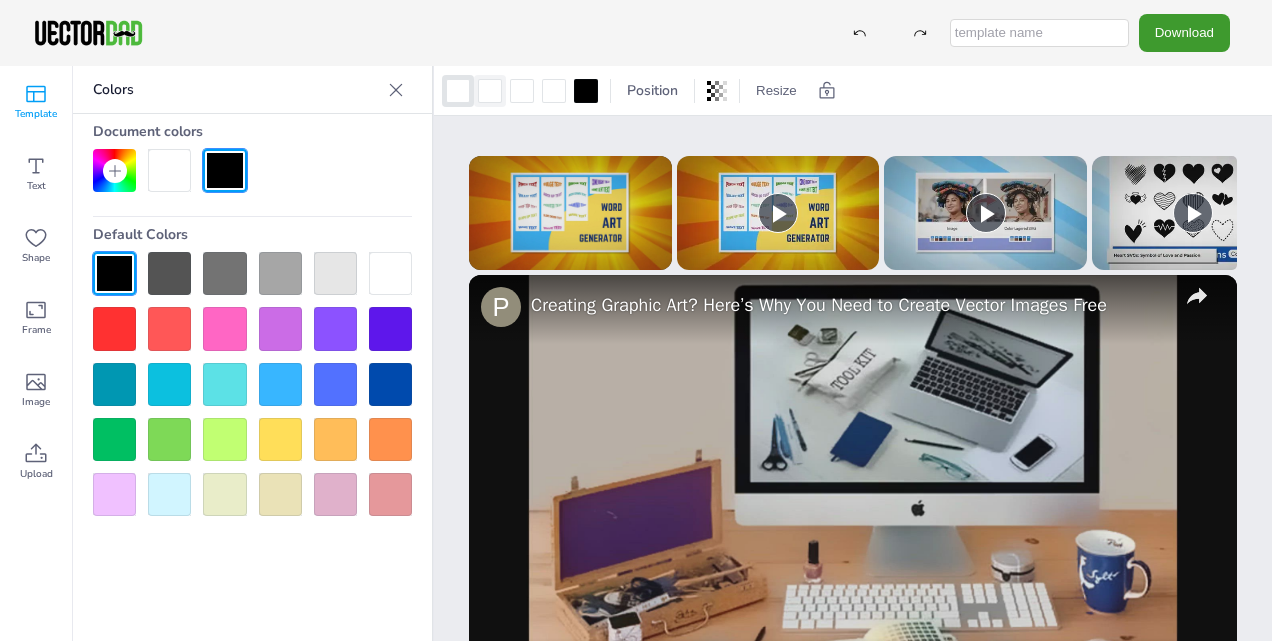 click at bounding box center [490, 91] 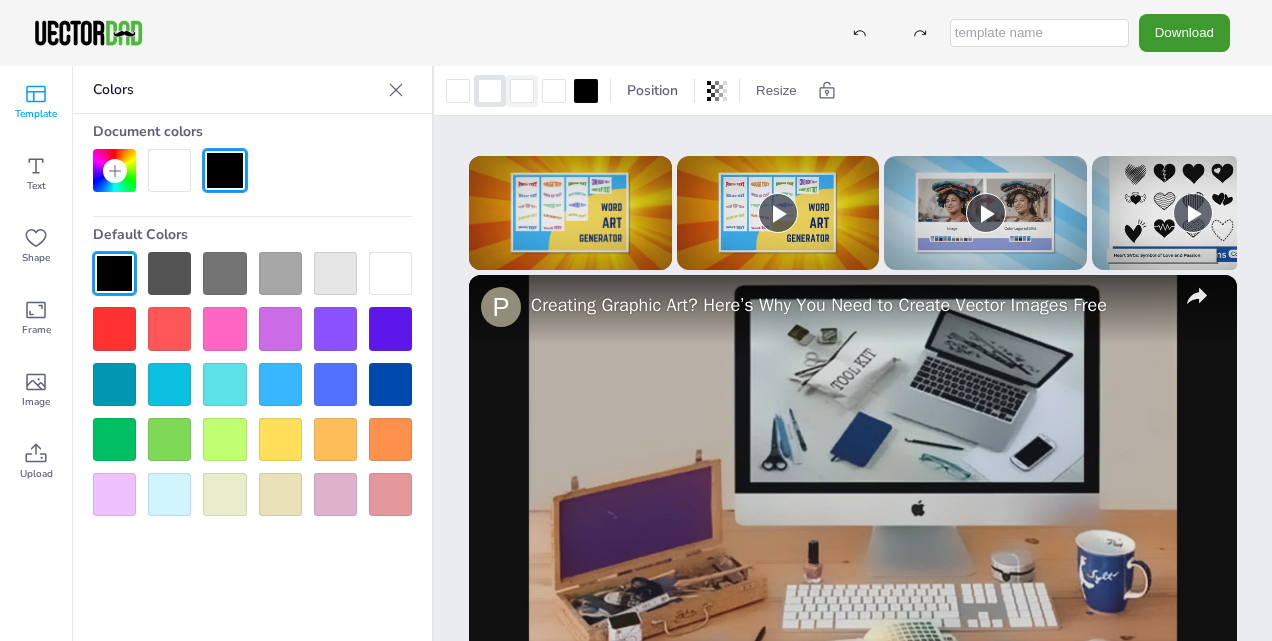 click at bounding box center (522, 91) 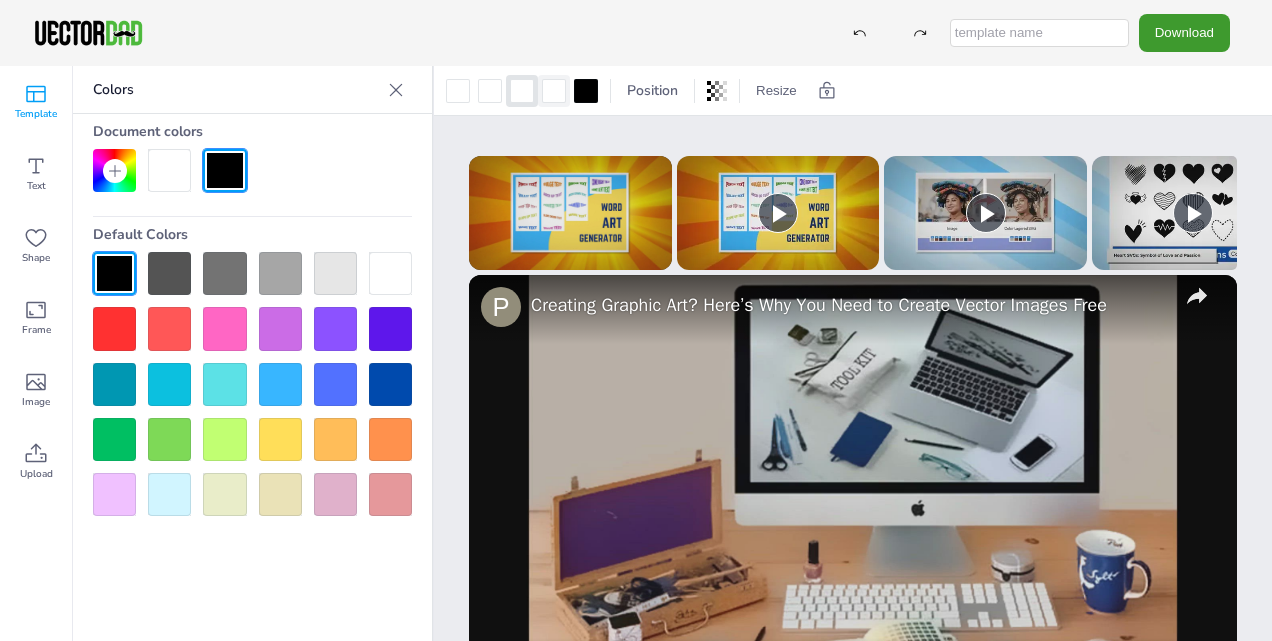click at bounding box center [554, 91] 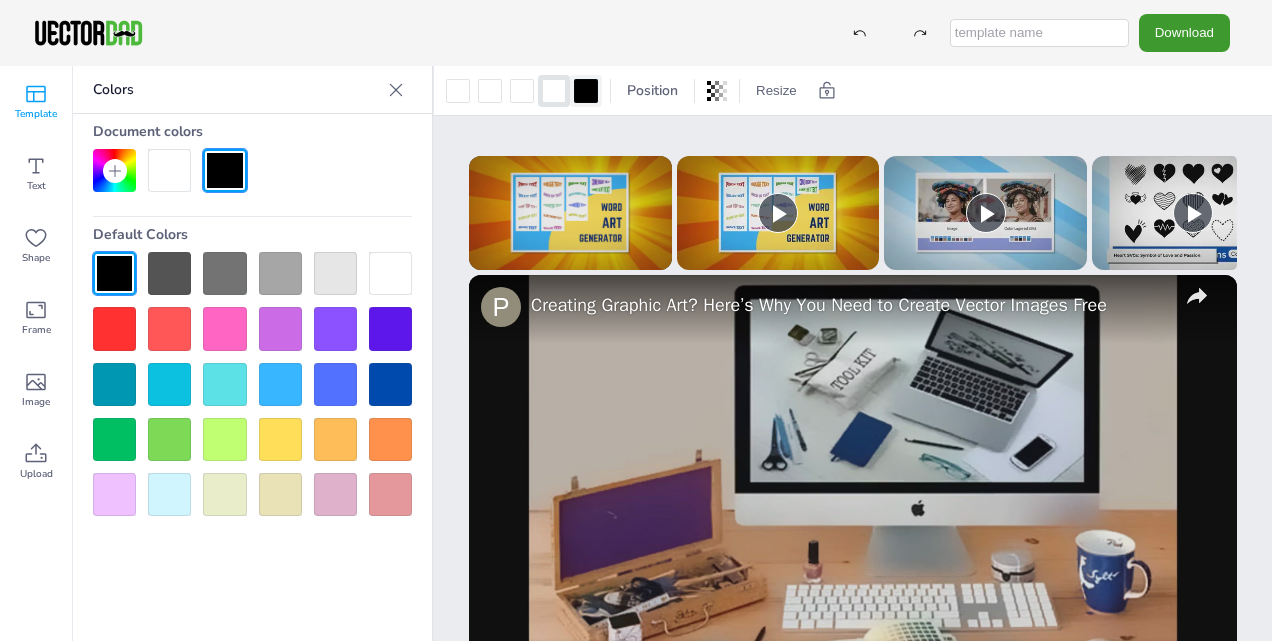 click at bounding box center [586, 91] 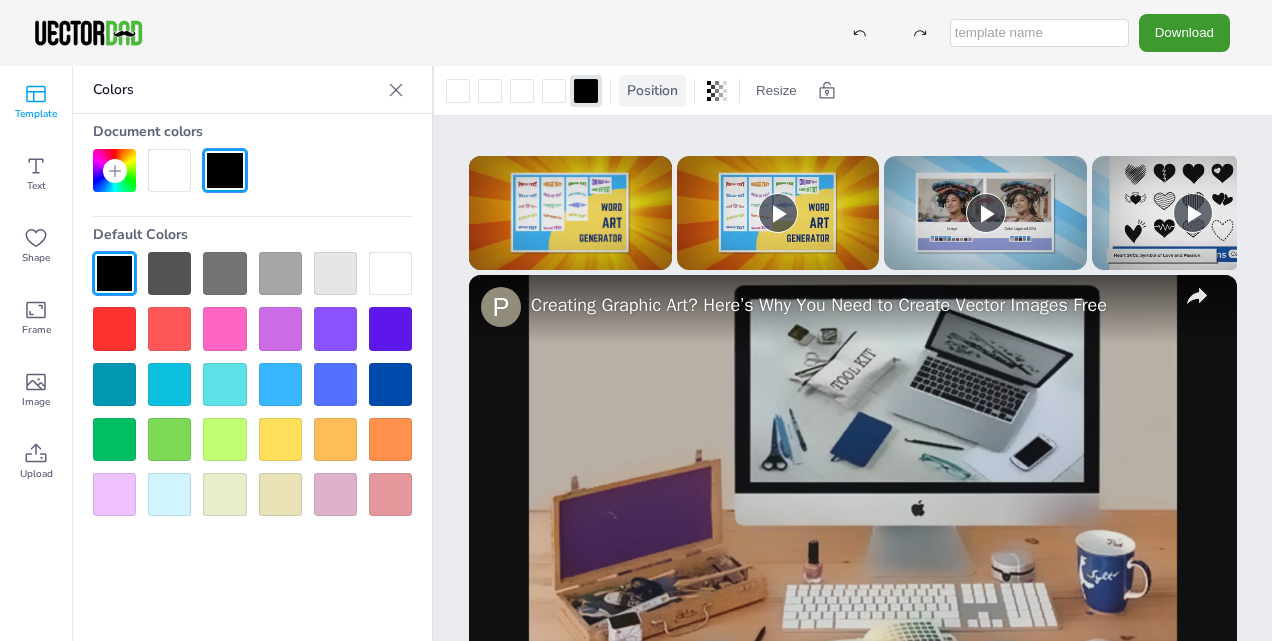 click on "Position" at bounding box center (652, 90) 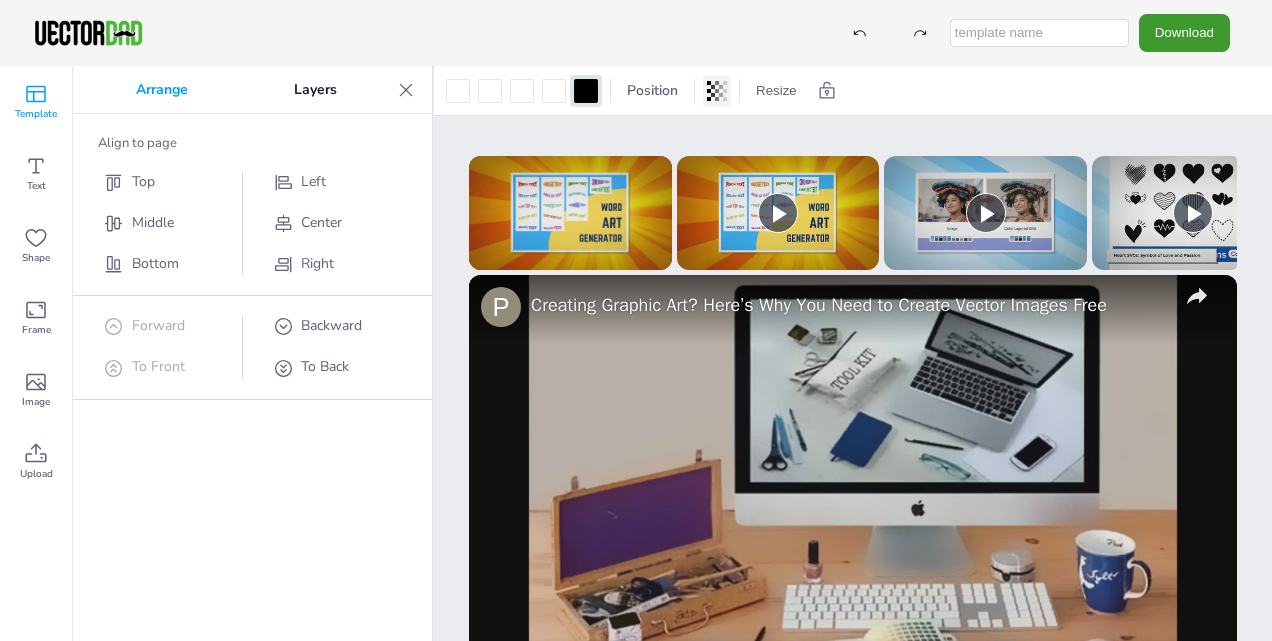click 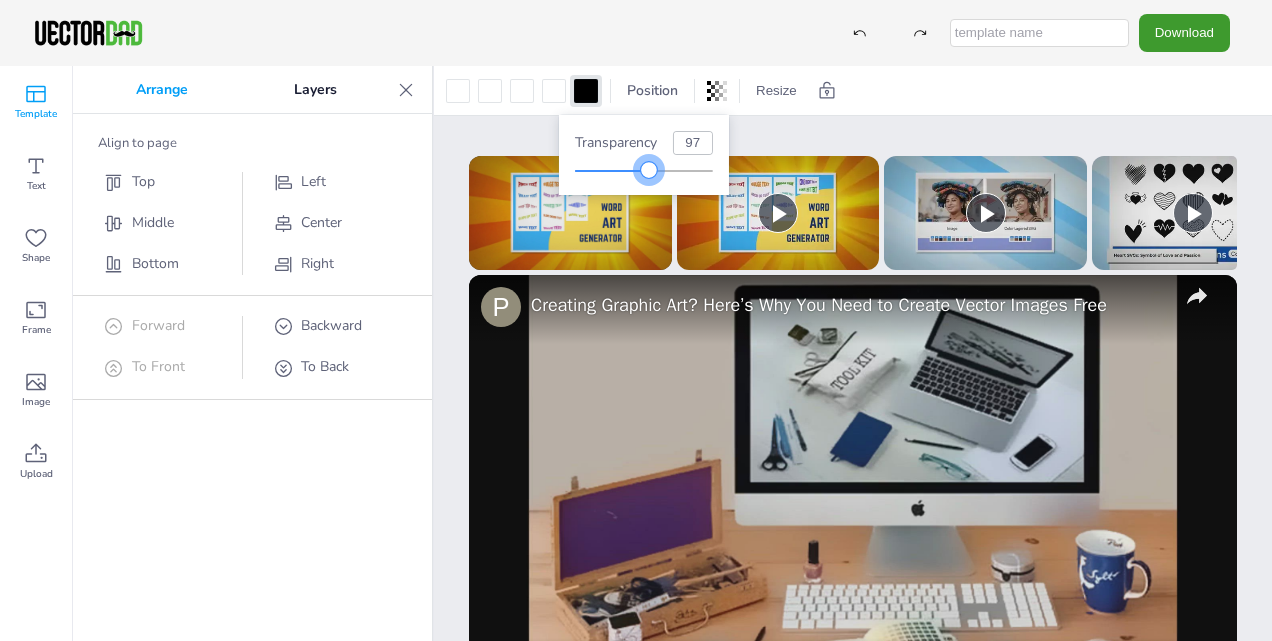 type on "100" 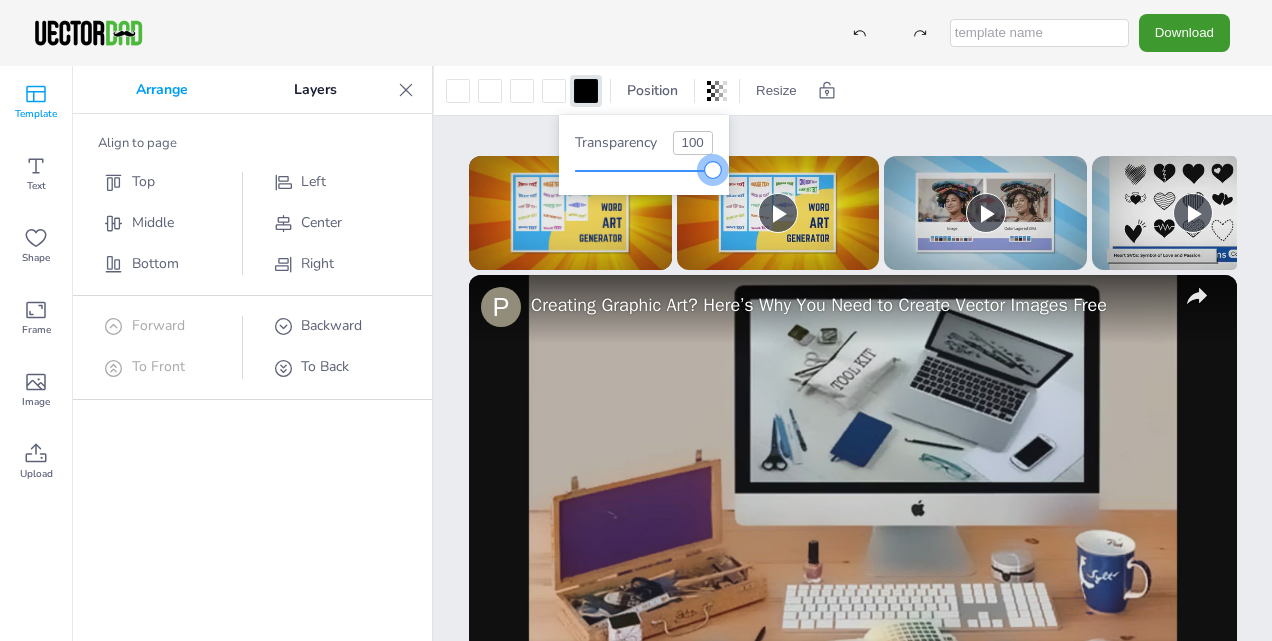 drag, startPoint x: 710, startPoint y: 172, endPoint x: 722, endPoint y: 168, distance: 12.649111 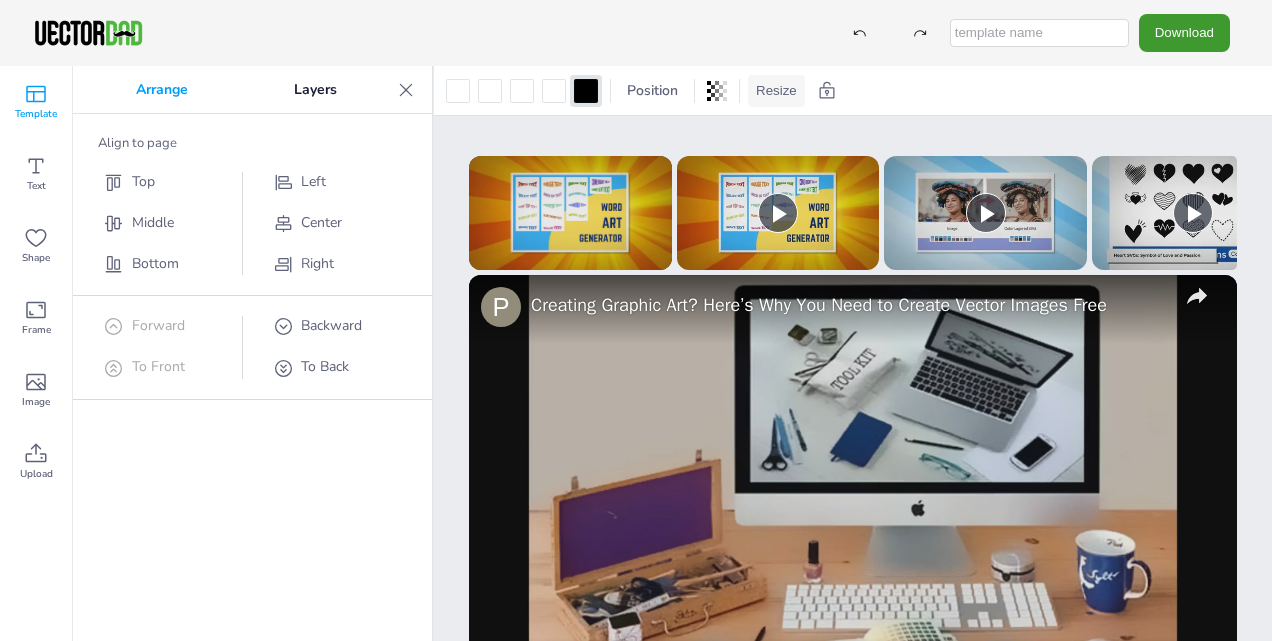 click on "Resize" at bounding box center [776, 91] 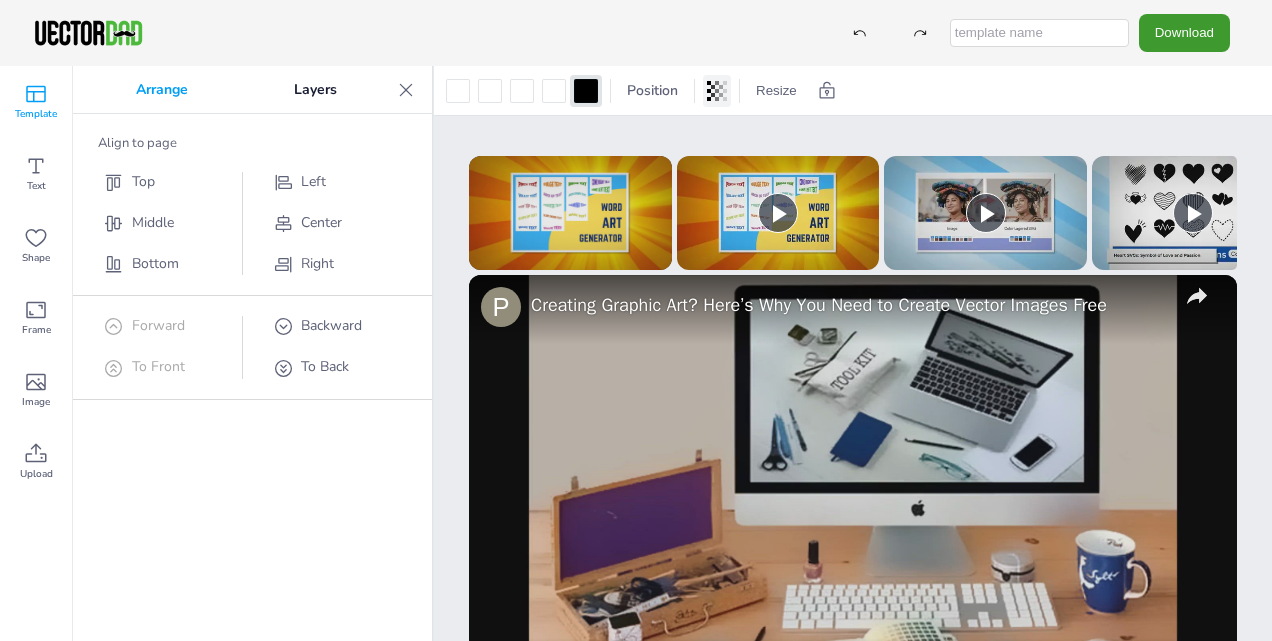 click at bounding box center [717, 91] 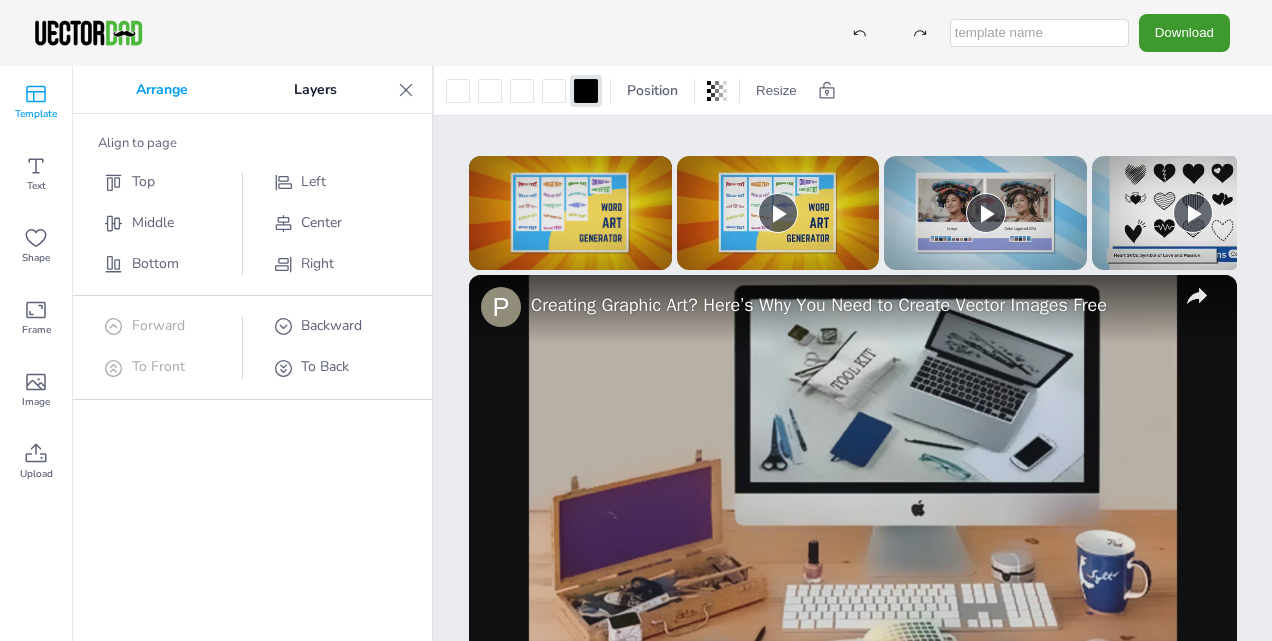 click on "Arrange" at bounding box center (162, 90) 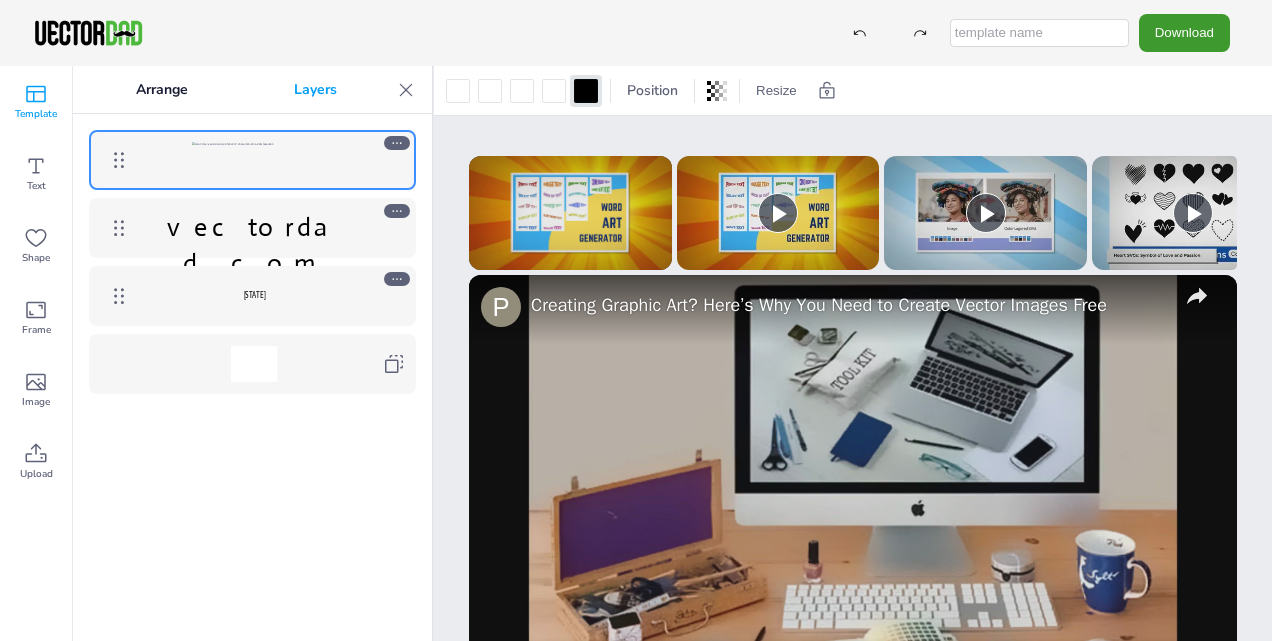 drag, startPoint x: 116, startPoint y: 156, endPoint x: 83, endPoint y: 504, distance: 349.56116 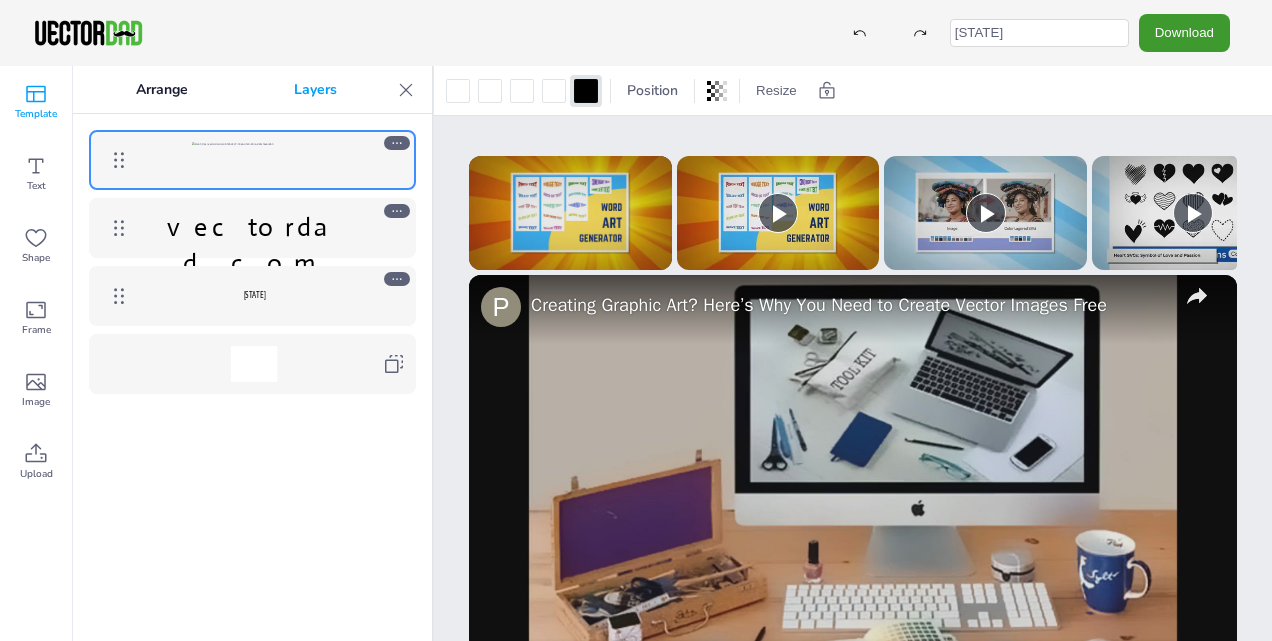 type on "TENNESSE" 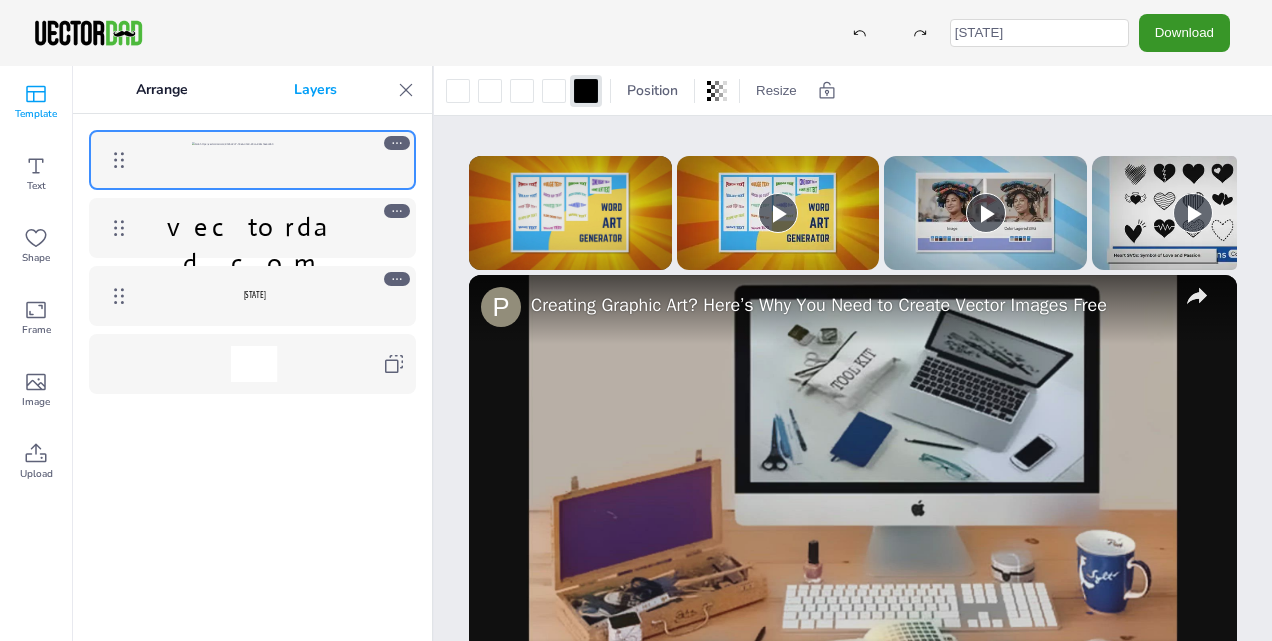 click on "Download" at bounding box center [1184, 32] 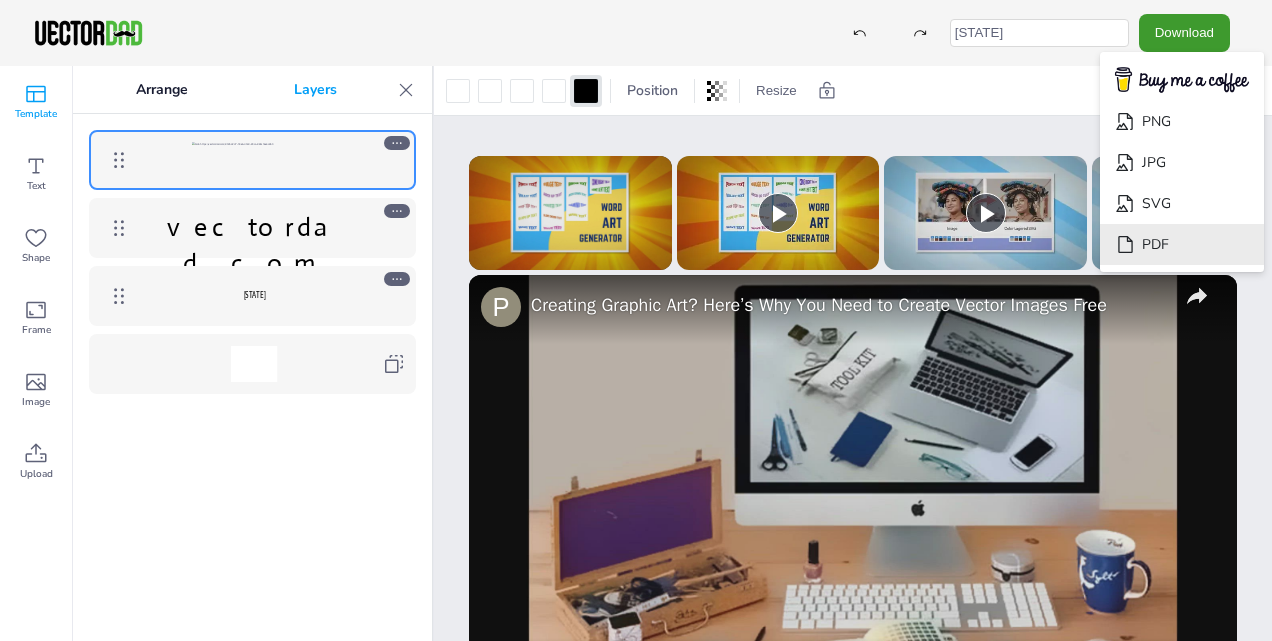 click on "PDF" at bounding box center (1182, 244) 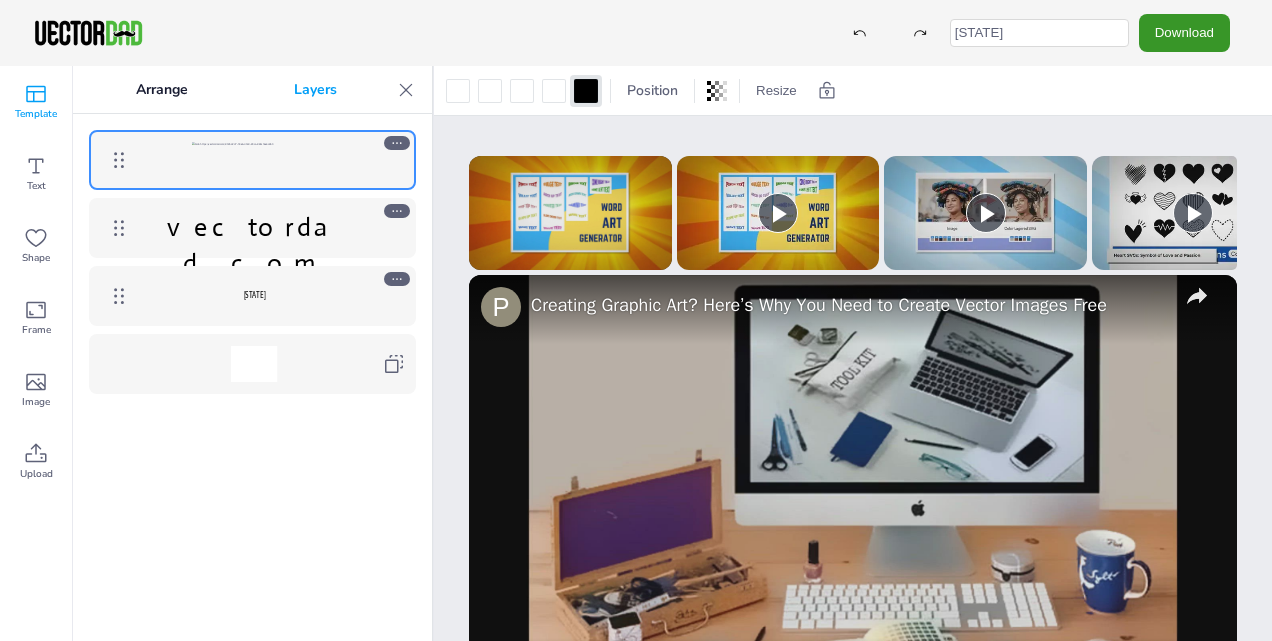 click on "Download" at bounding box center [1184, 32] 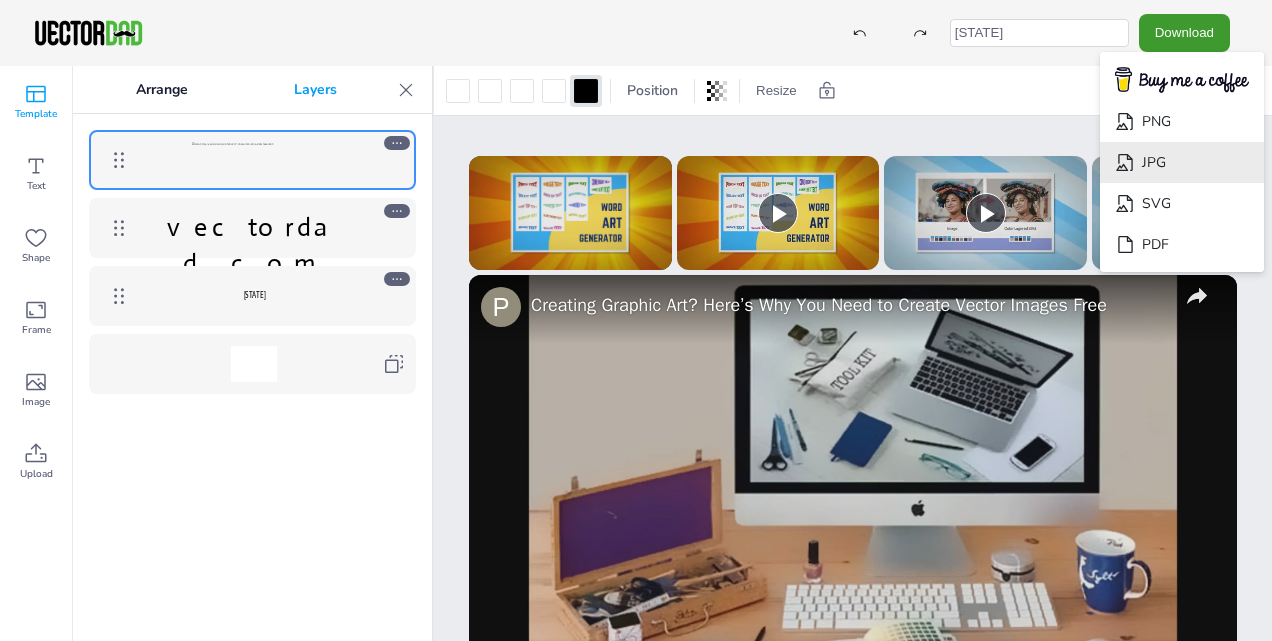 click on "JPG" at bounding box center [1182, 162] 